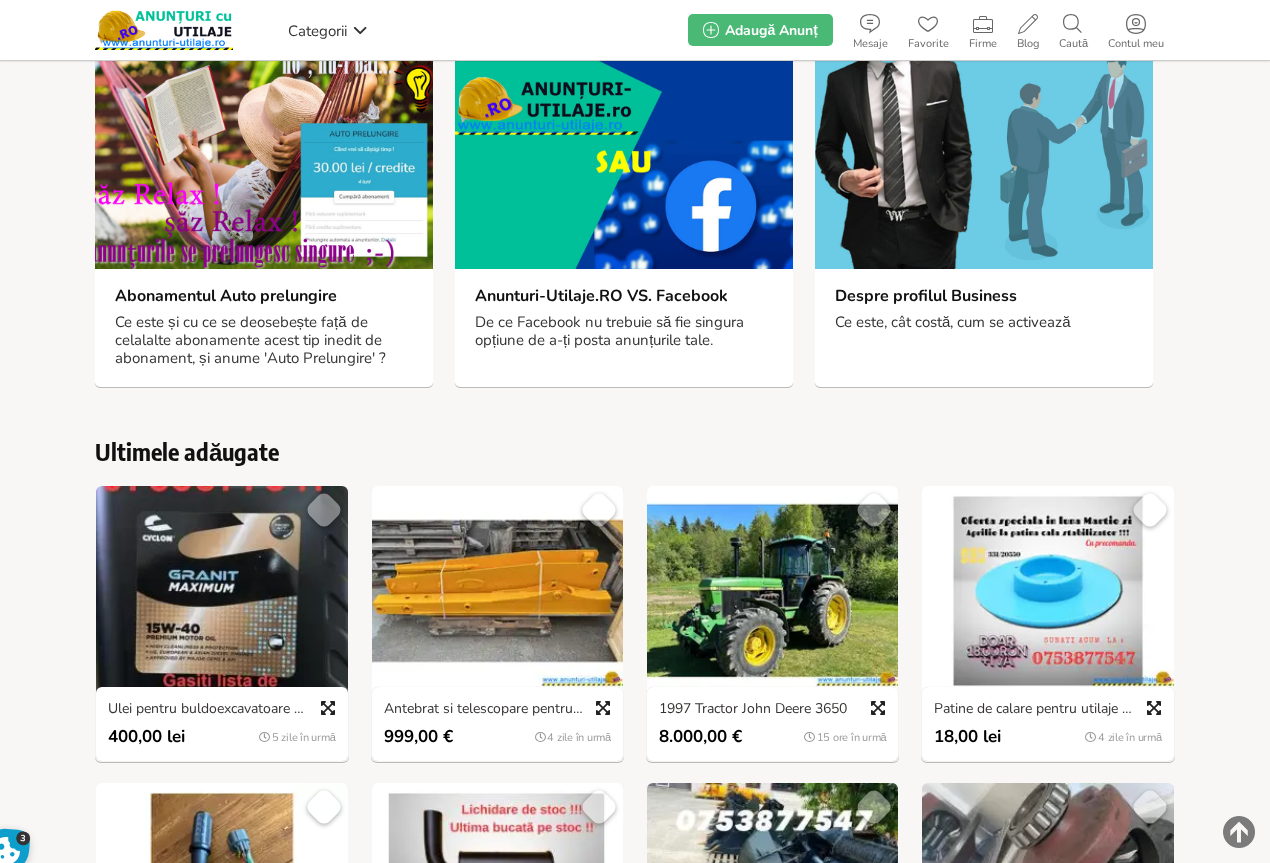 scroll, scrollTop: 100, scrollLeft: 0, axis: vertical 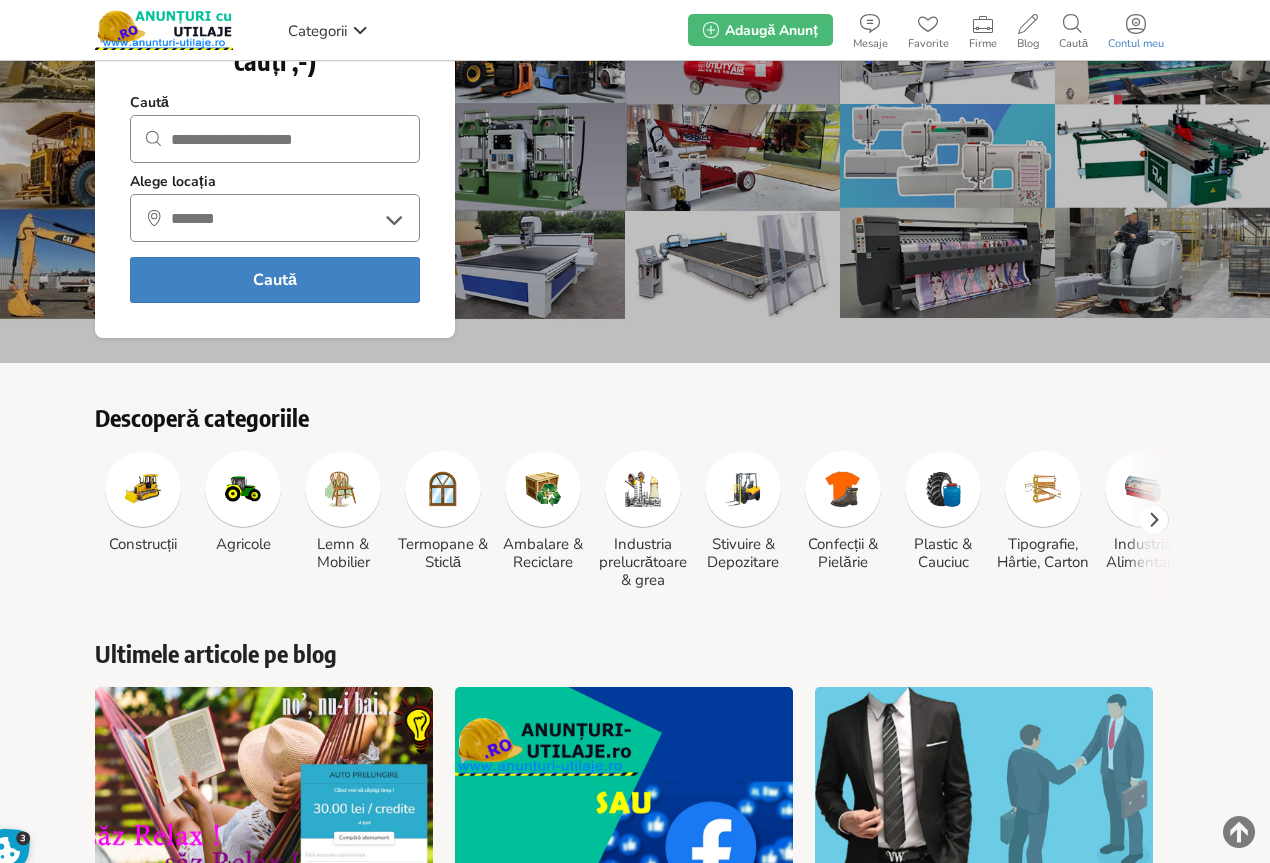 click 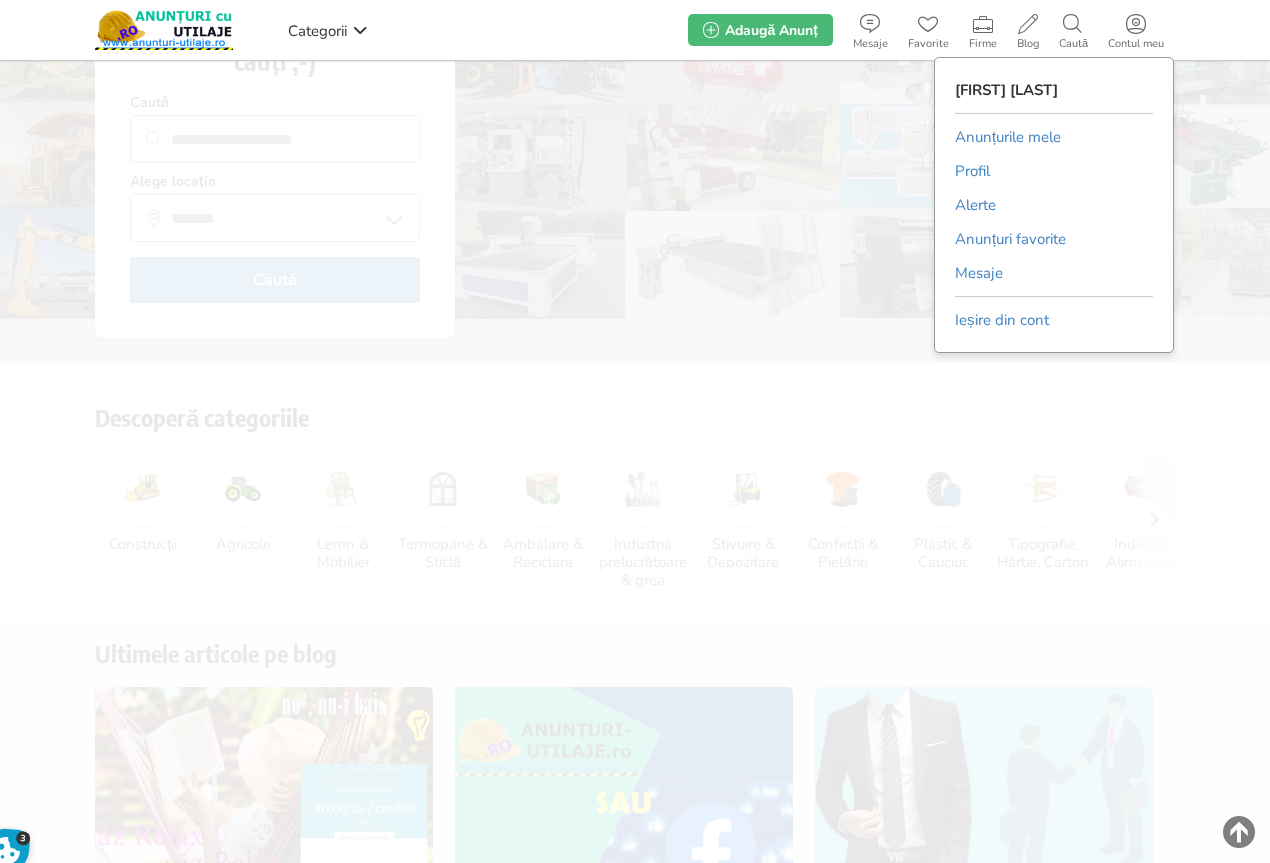 click on "Anunțurile mele" at bounding box center (1008, 137) 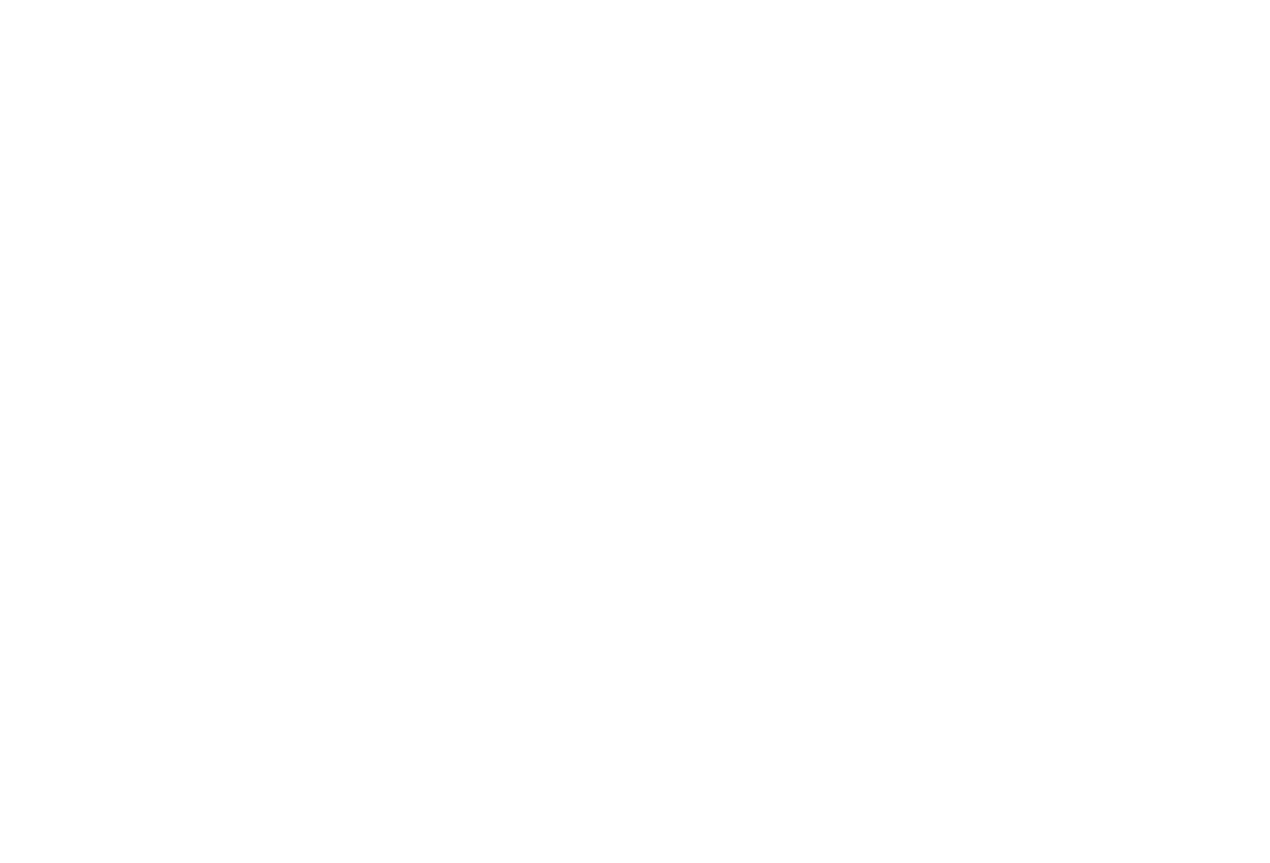 scroll, scrollTop: 0, scrollLeft: 0, axis: both 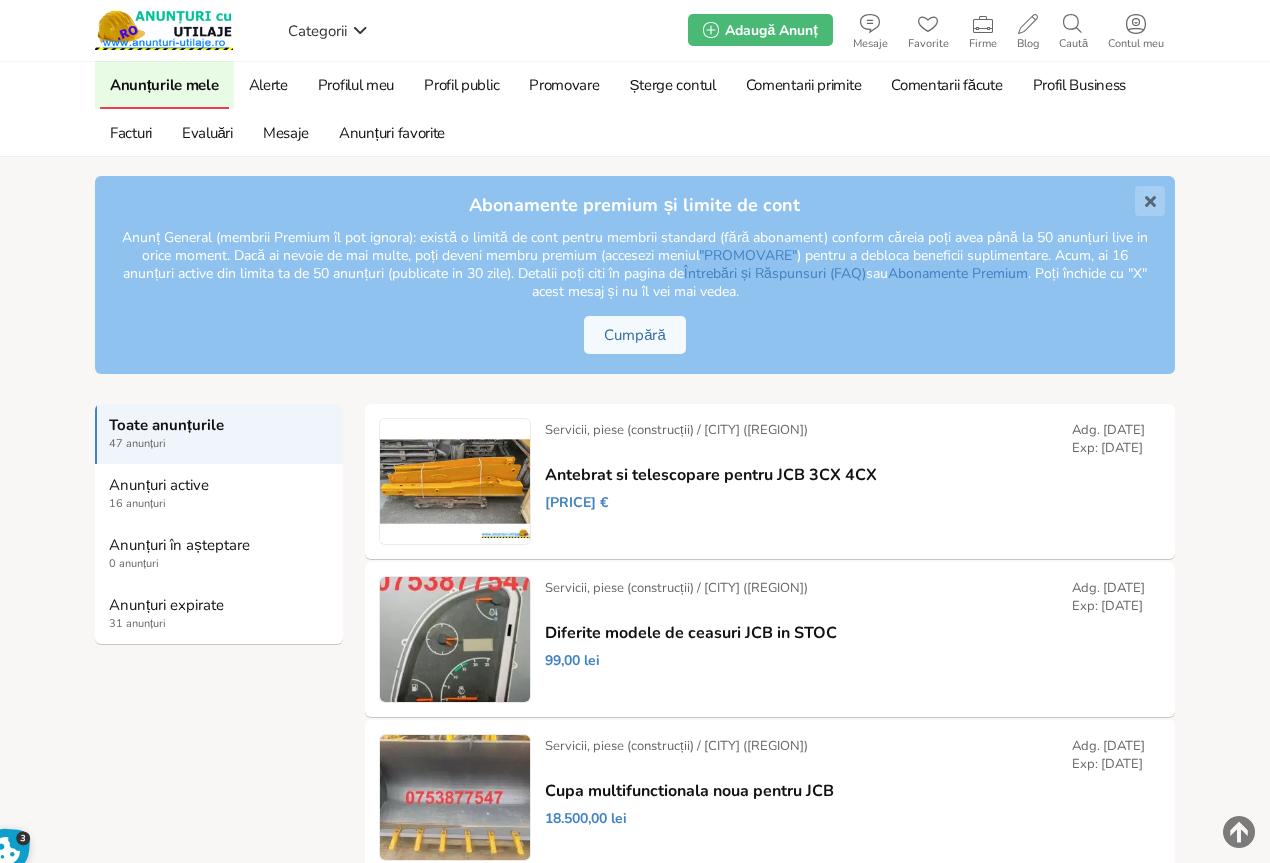 click on "Anunțuri expirate" at bounding box center [220, 605] 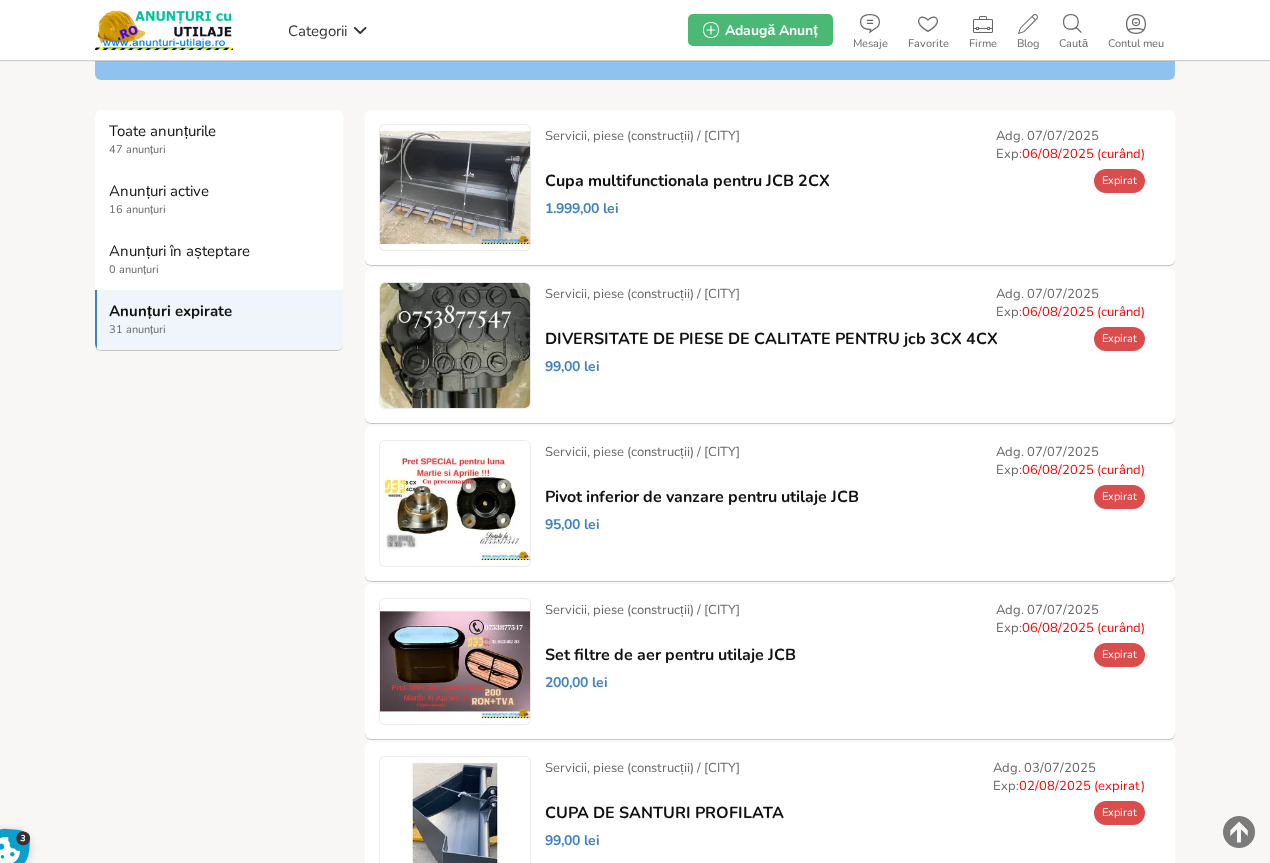 scroll, scrollTop: 300, scrollLeft: 0, axis: vertical 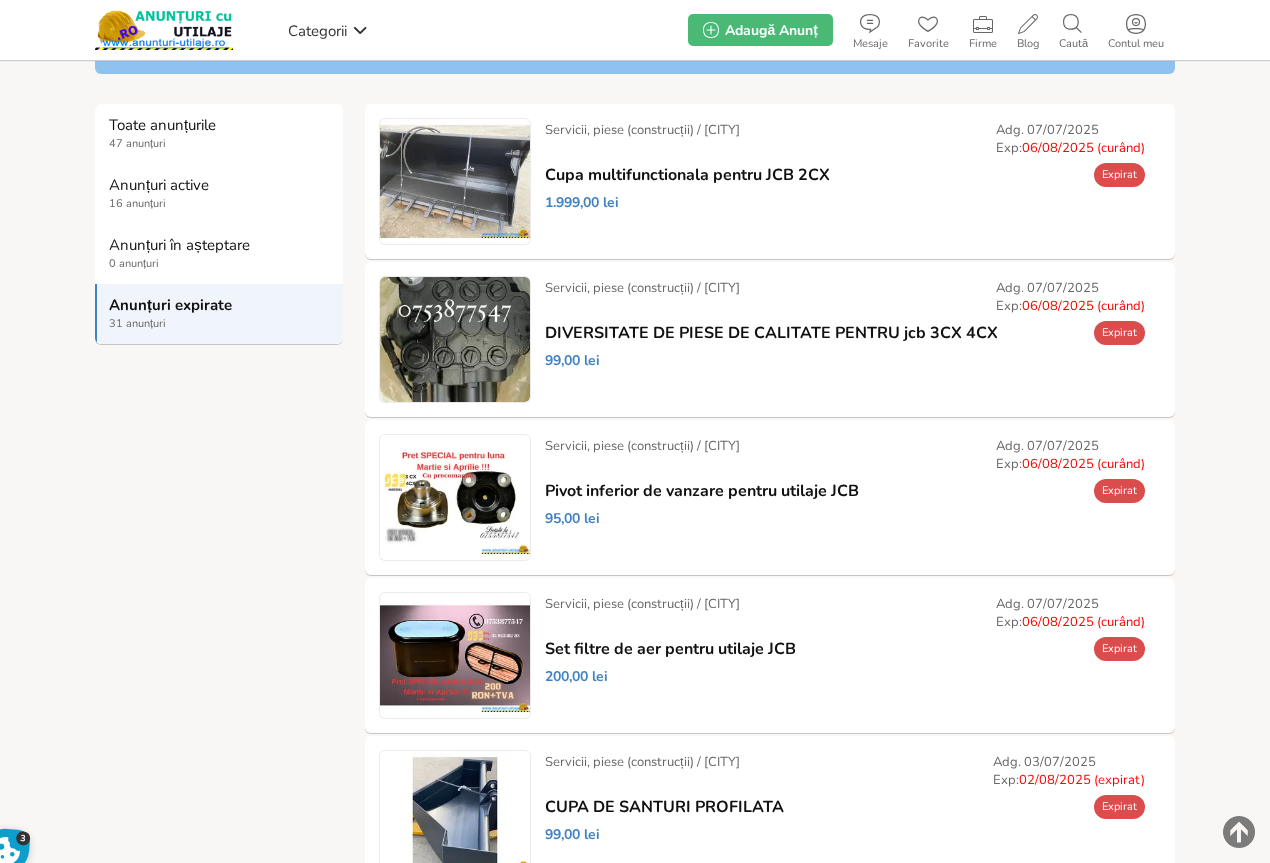 click on "Prelungește" at bounding box center [0, 0] 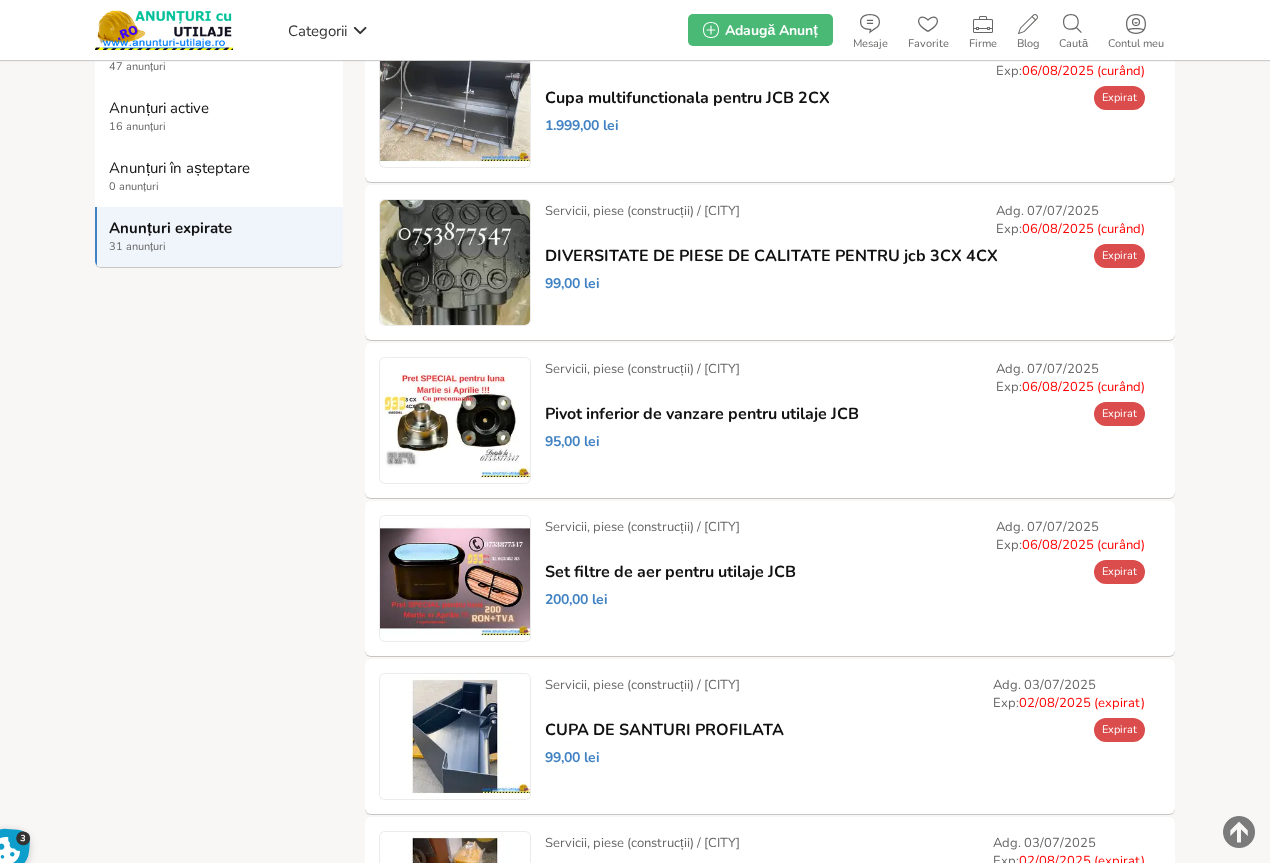scroll, scrollTop: 0, scrollLeft: 0, axis: both 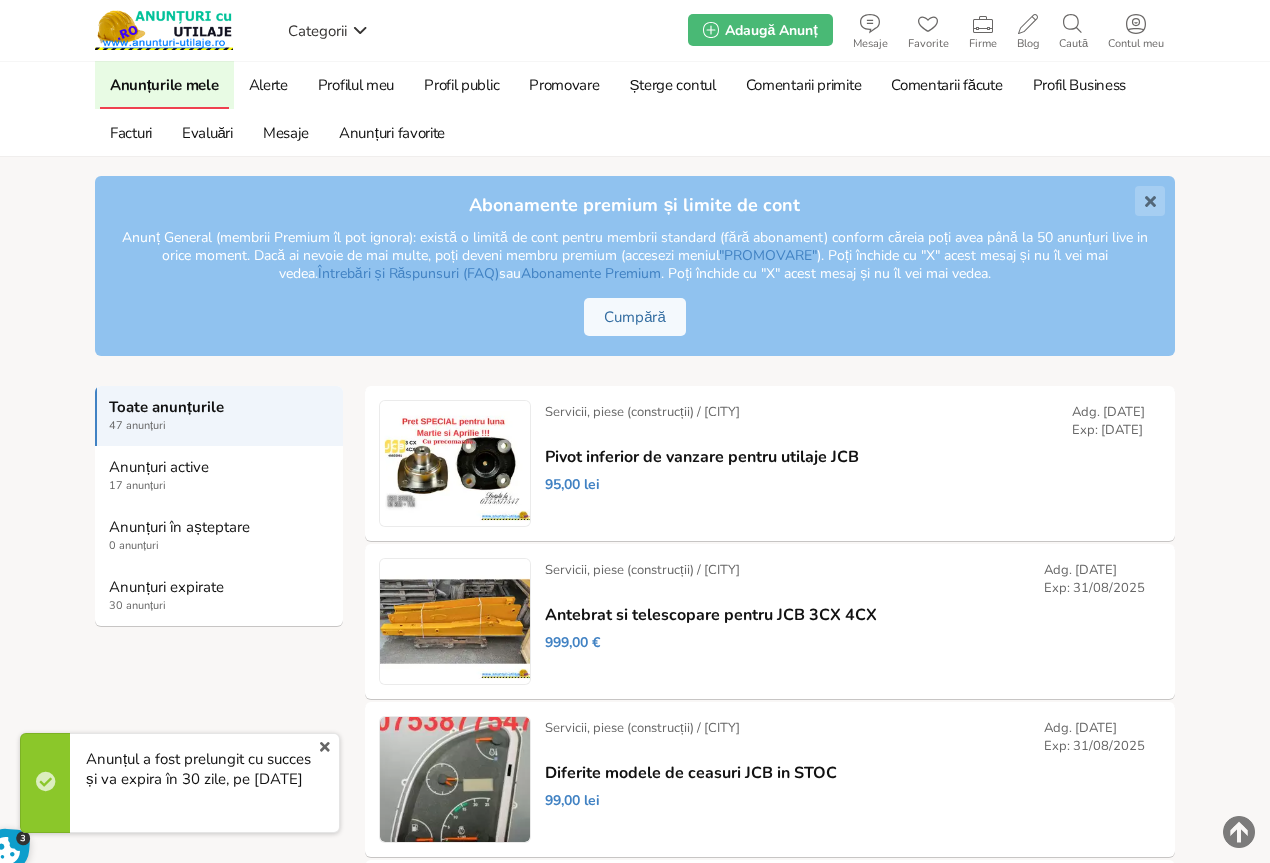 click on "Anunțuri expirate" at bounding box center (220, 587) 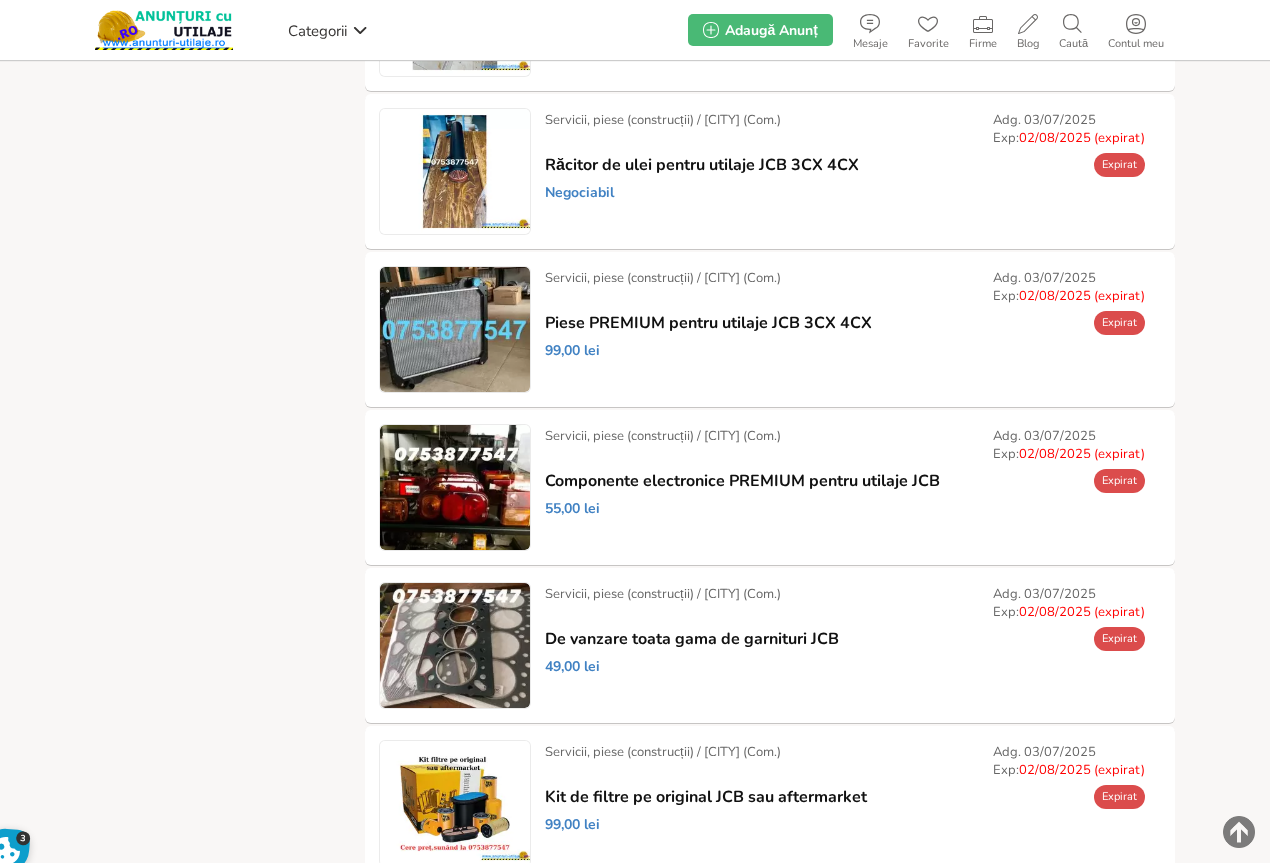 scroll, scrollTop: 1200, scrollLeft: 0, axis: vertical 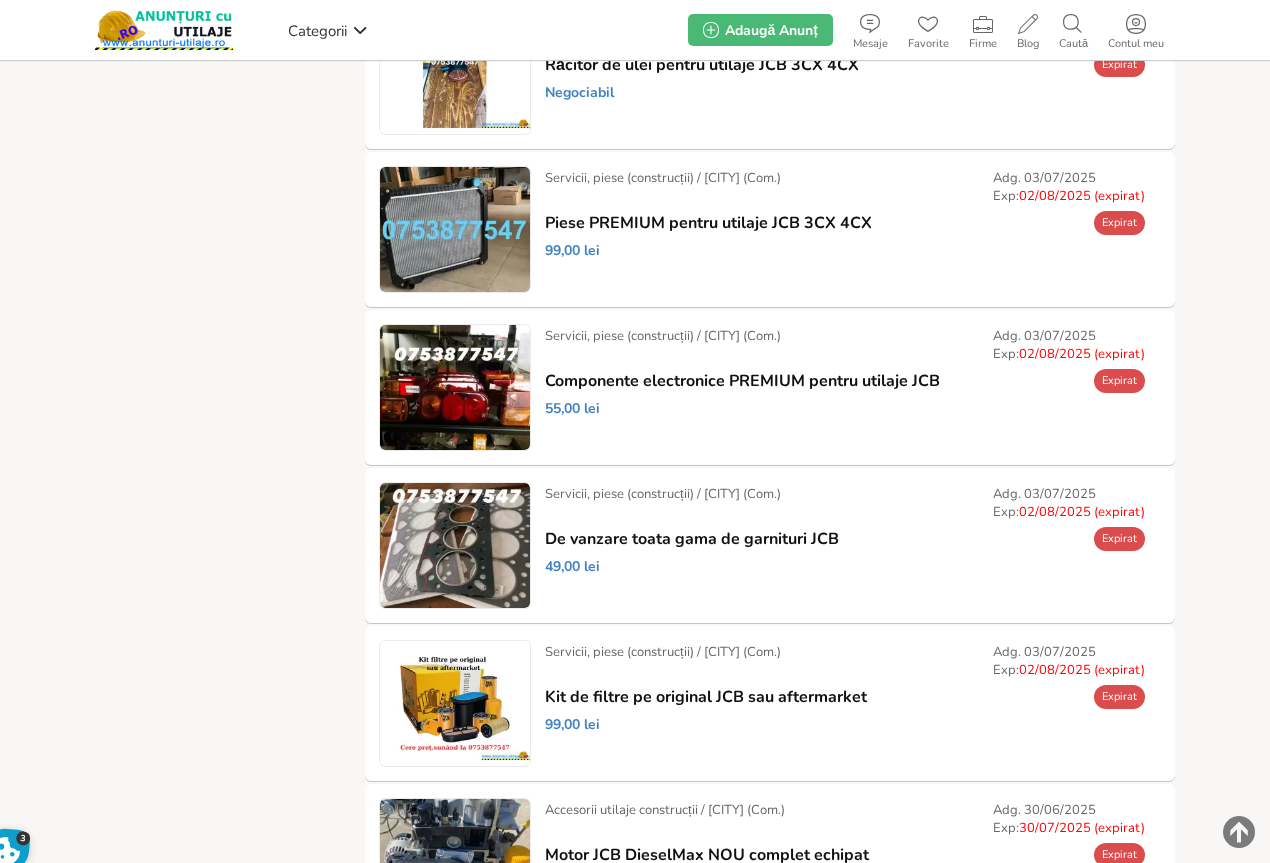 click on "Prelungește" at bounding box center (0, 0) 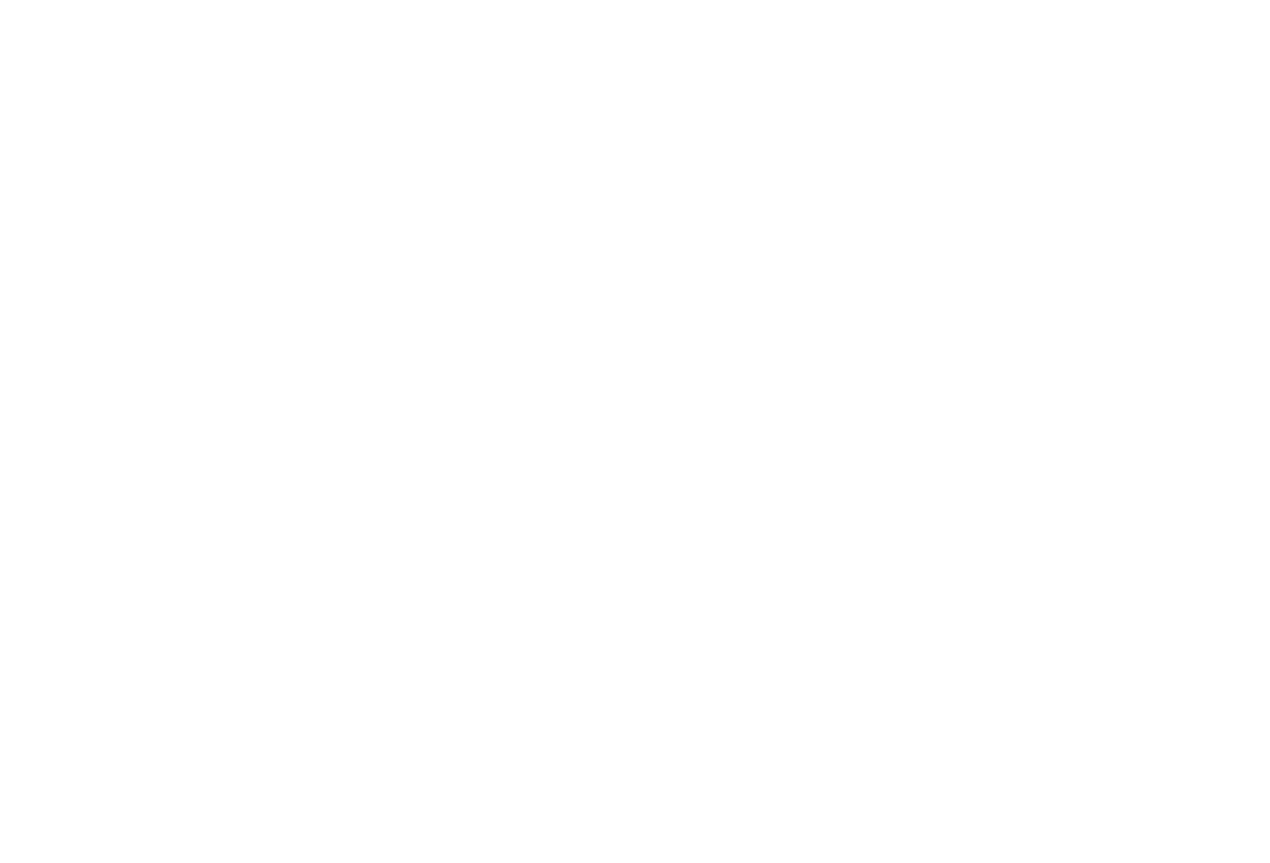 scroll, scrollTop: 0, scrollLeft: 0, axis: both 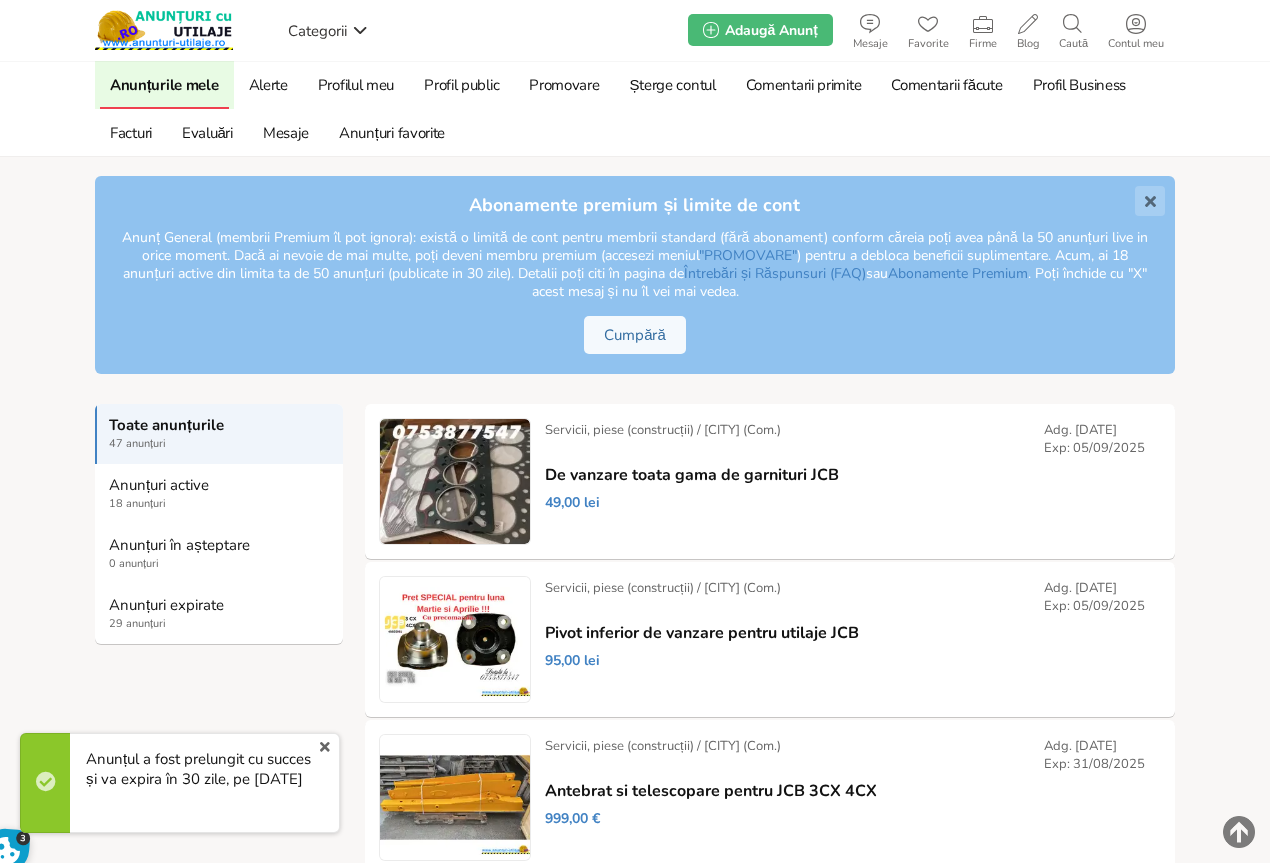 click on "29 anunțuri" at bounding box center (220, 624) 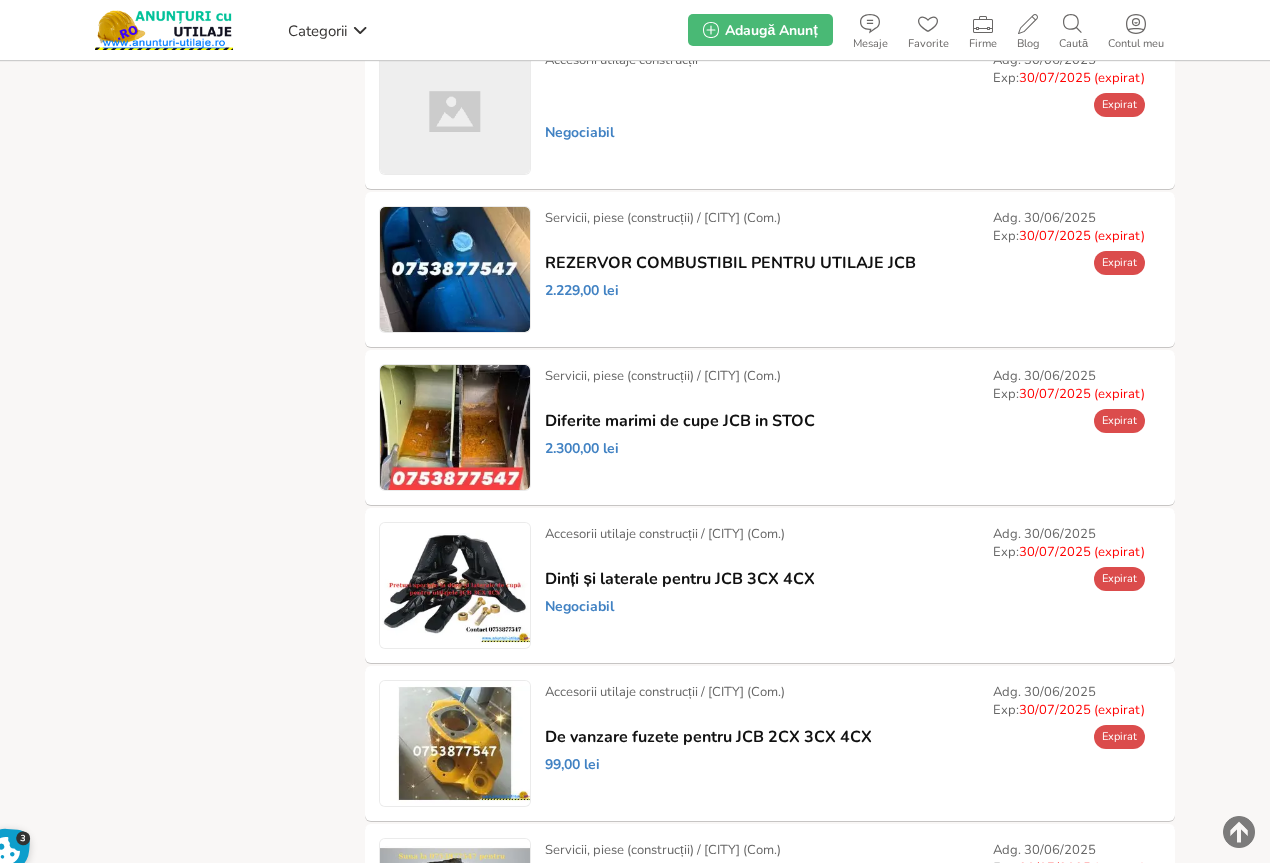 scroll, scrollTop: 2589, scrollLeft: 0, axis: vertical 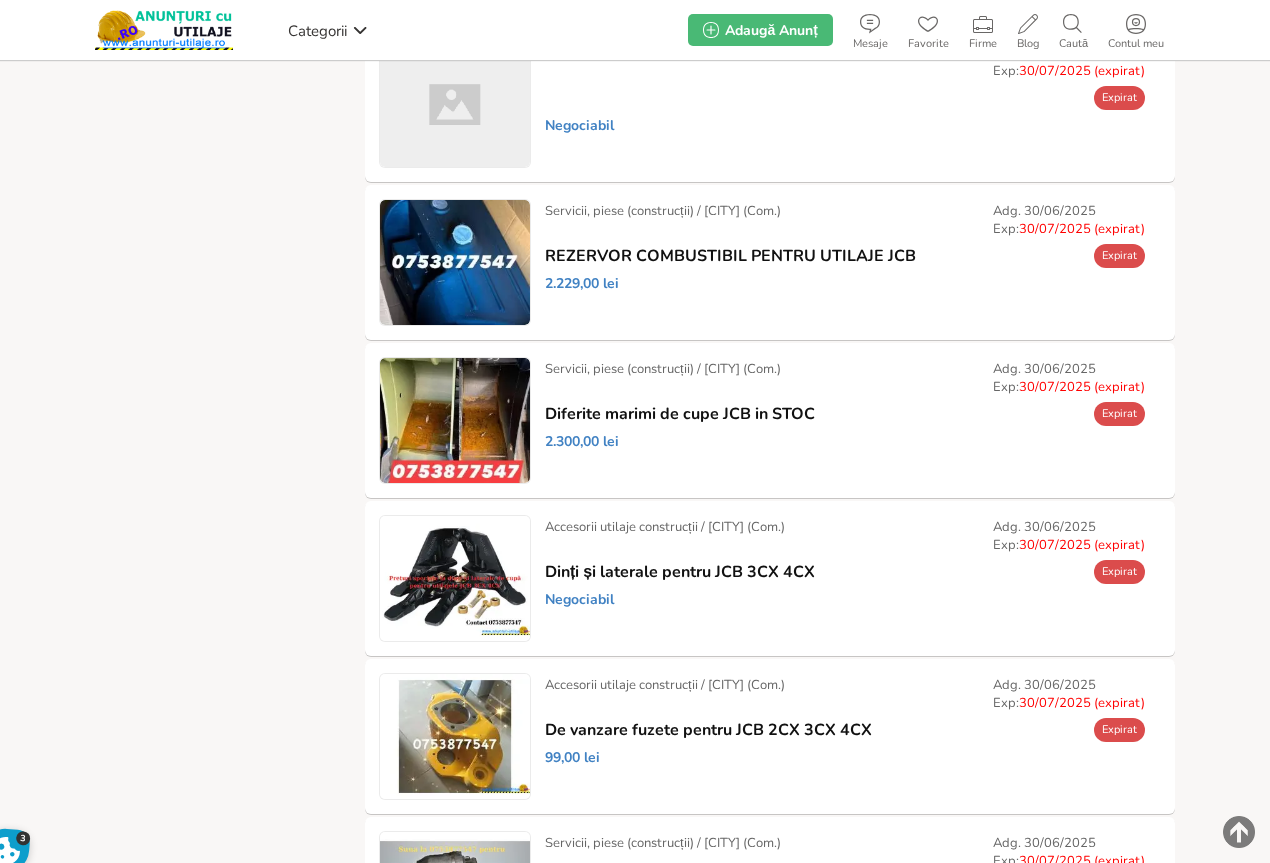 click on "Prelungește" at bounding box center [0, 0] 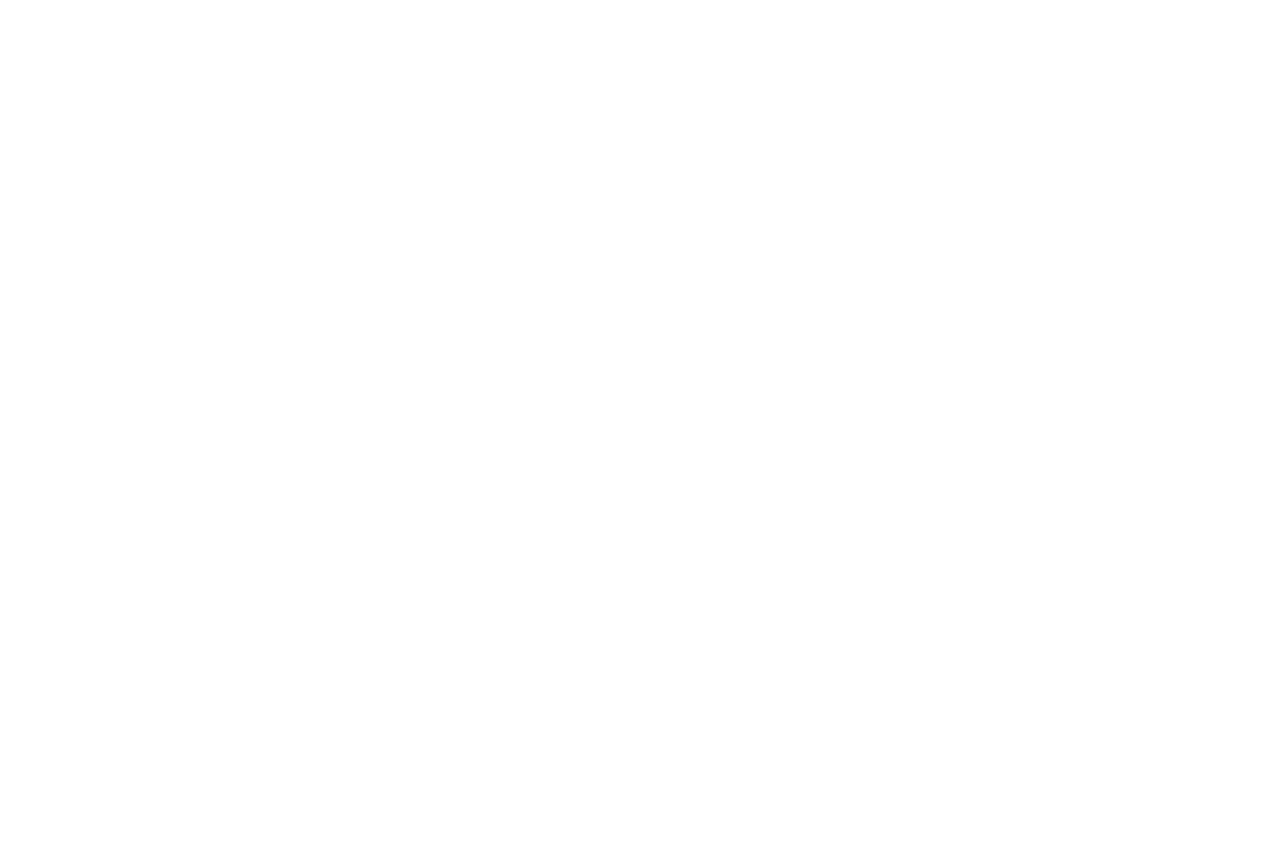 scroll, scrollTop: 0, scrollLeft: 0, axis: both 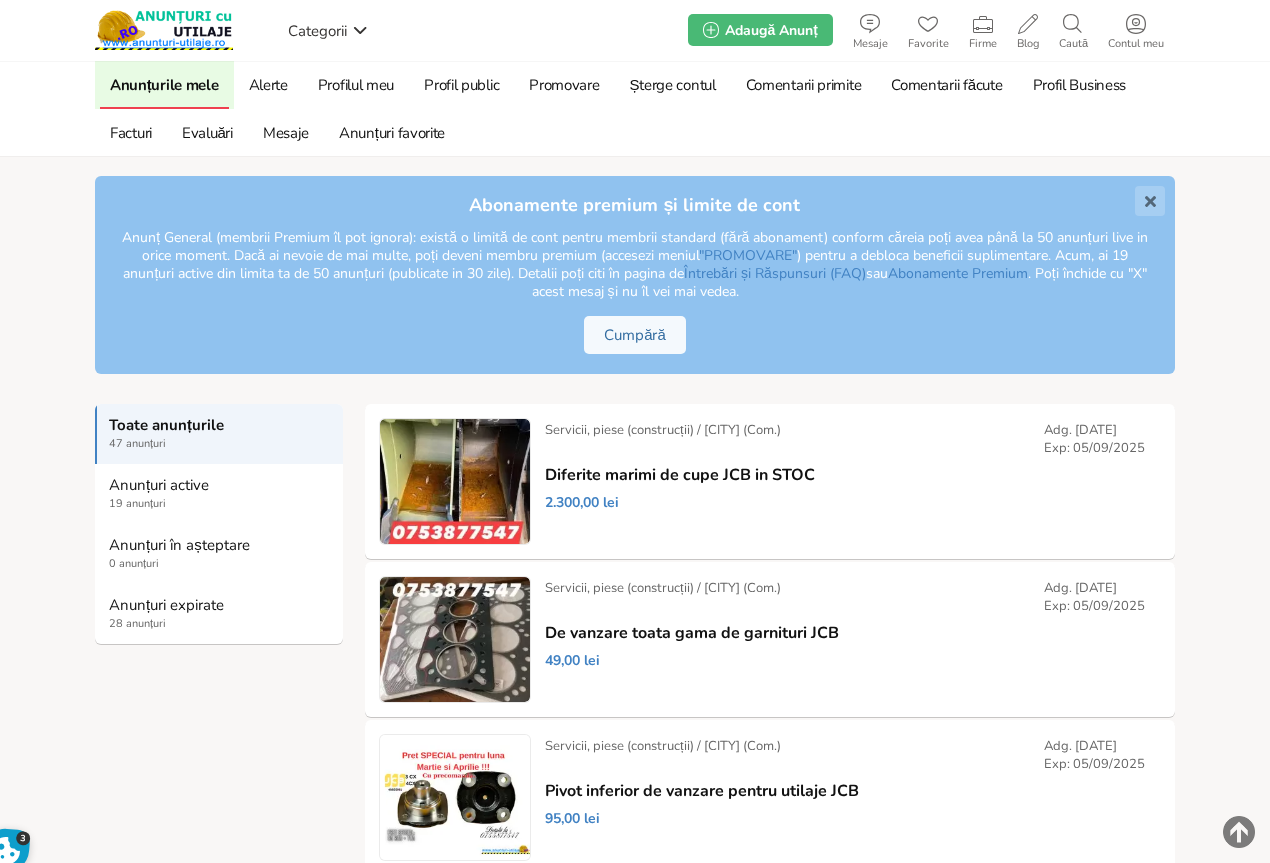 click on "28 anunțuri" at bounding box center (220, 624) 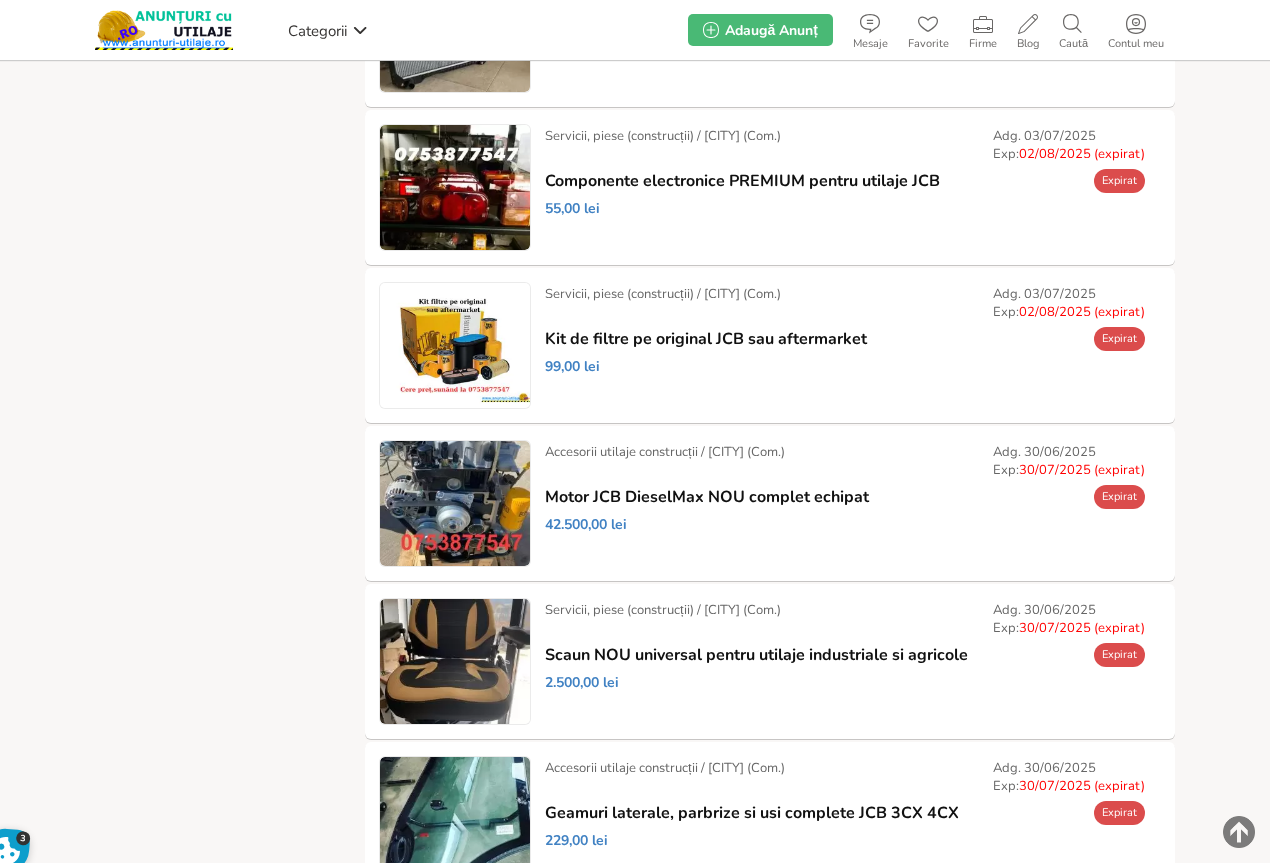 scroll, scrollTop: 1389, scrollLeft: 0, axis: vertical 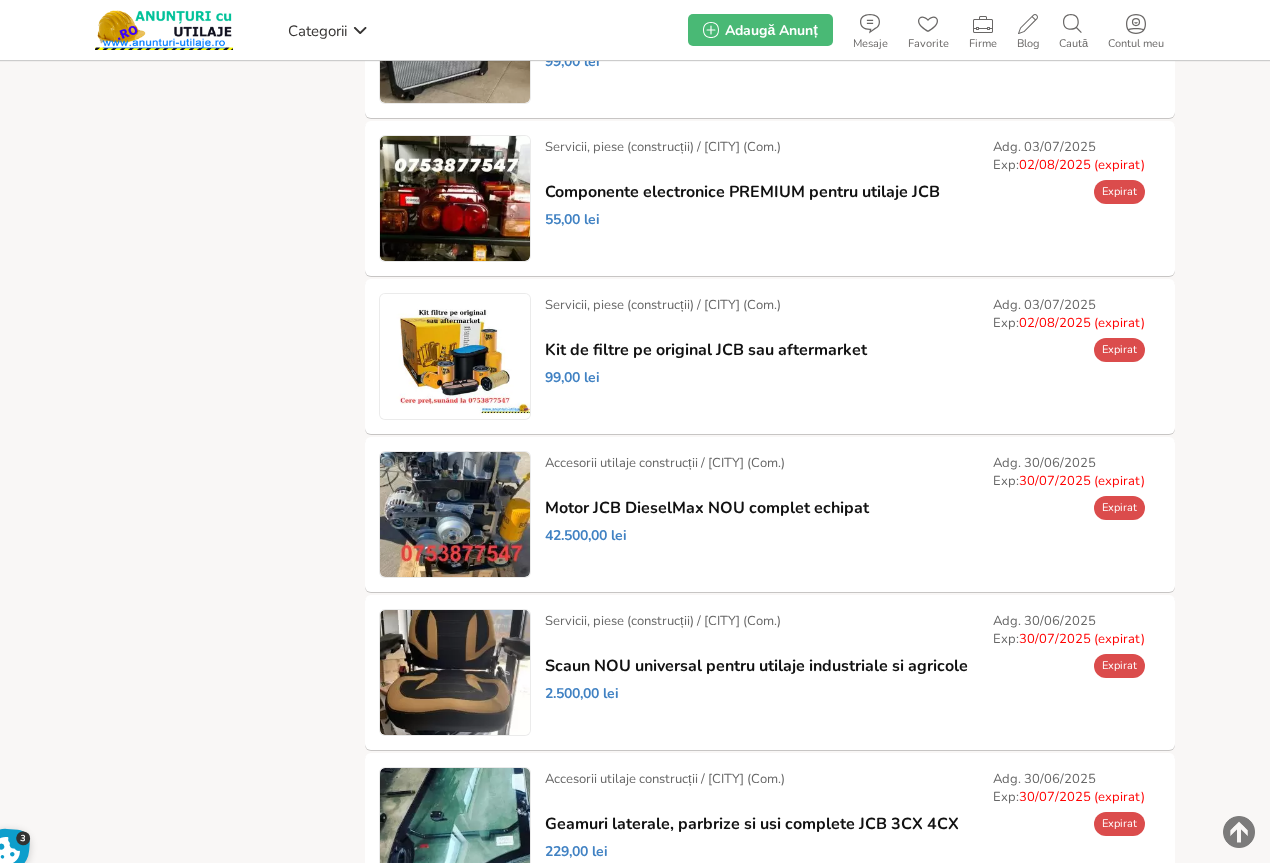 click on "Prelungește" at bounding box center [0, 0] 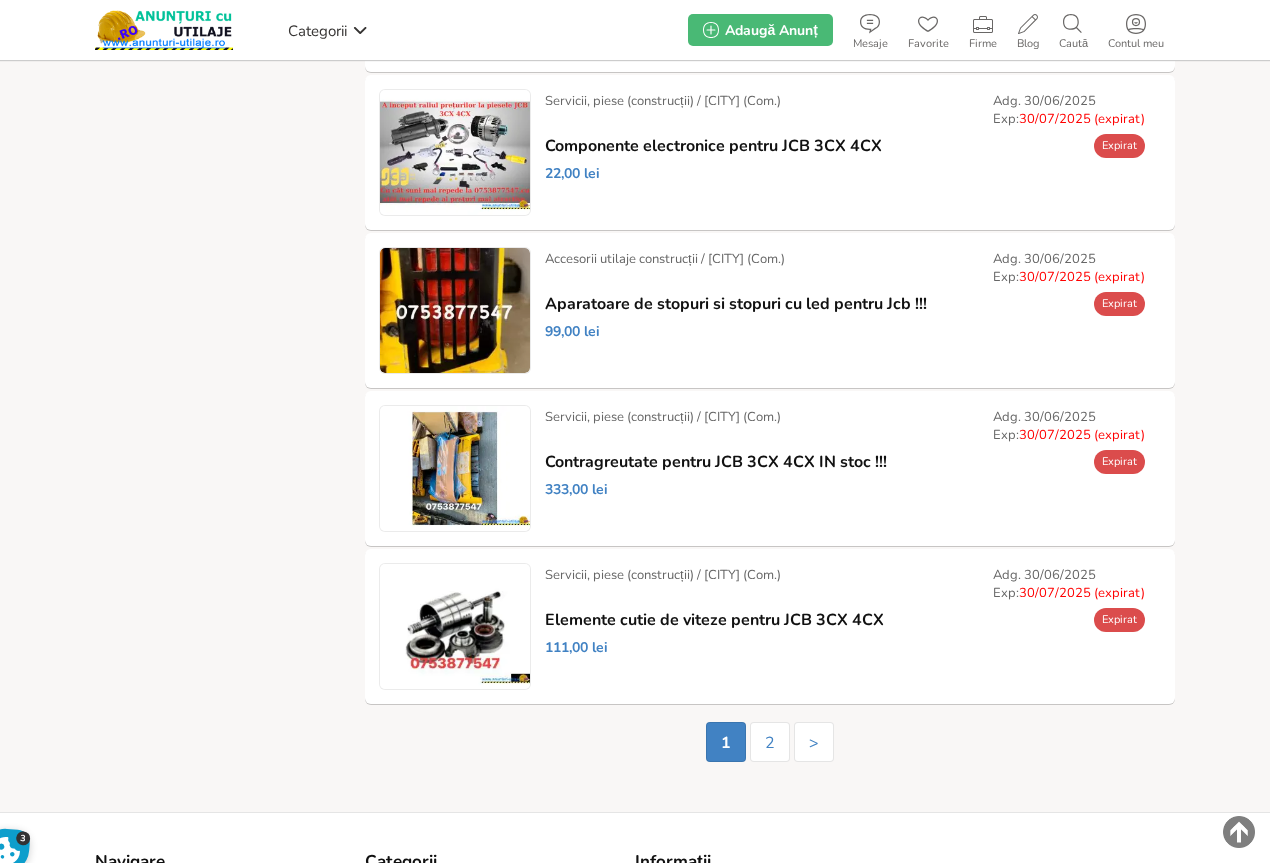 scroll, scrollTop: 3478, scrollLeft: 0, axis: vertical 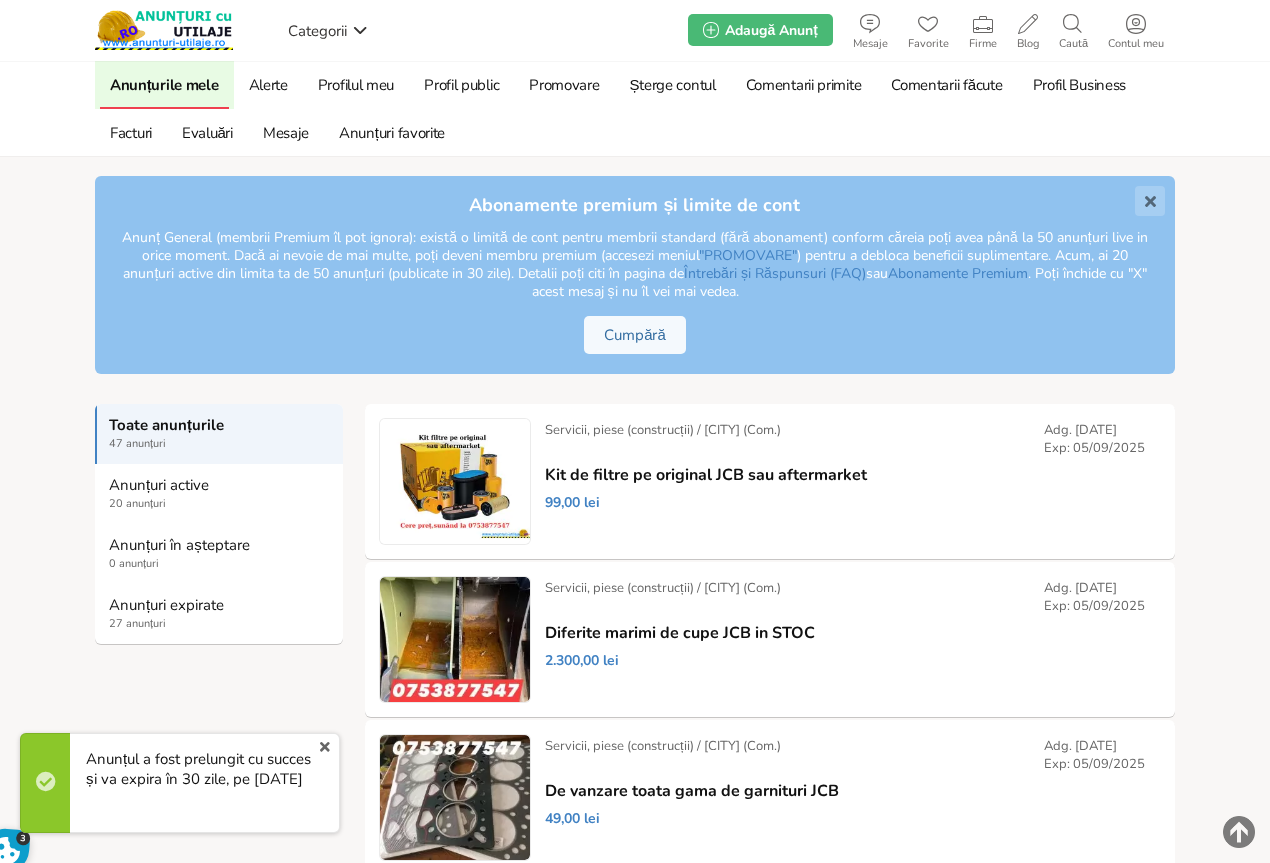 click on "Anunțuri expirate" at bounding box center [220, 605] 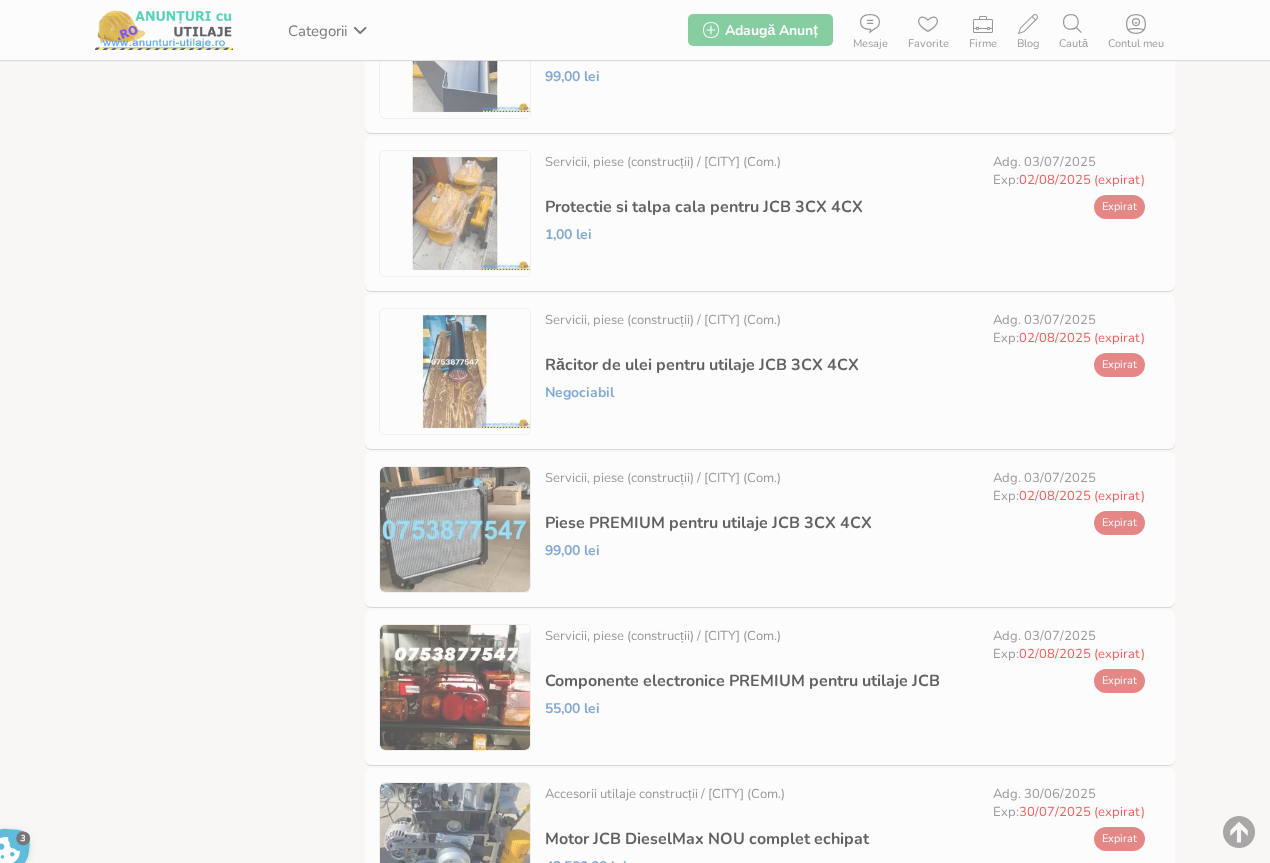 scroll, scrollTop: 889, scrollLeft: 0, axis: vertical 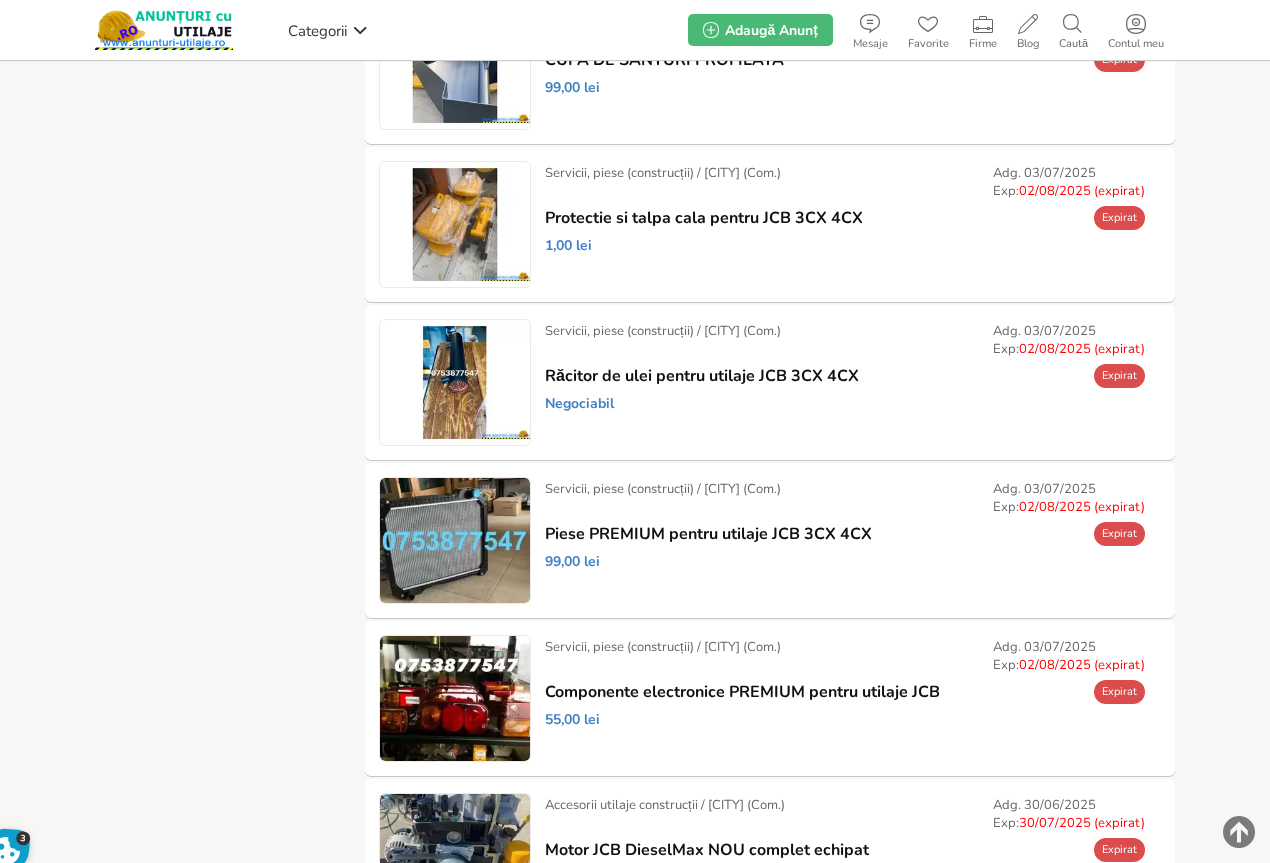 click on "Prelungește" at bounding box center [0, 0] 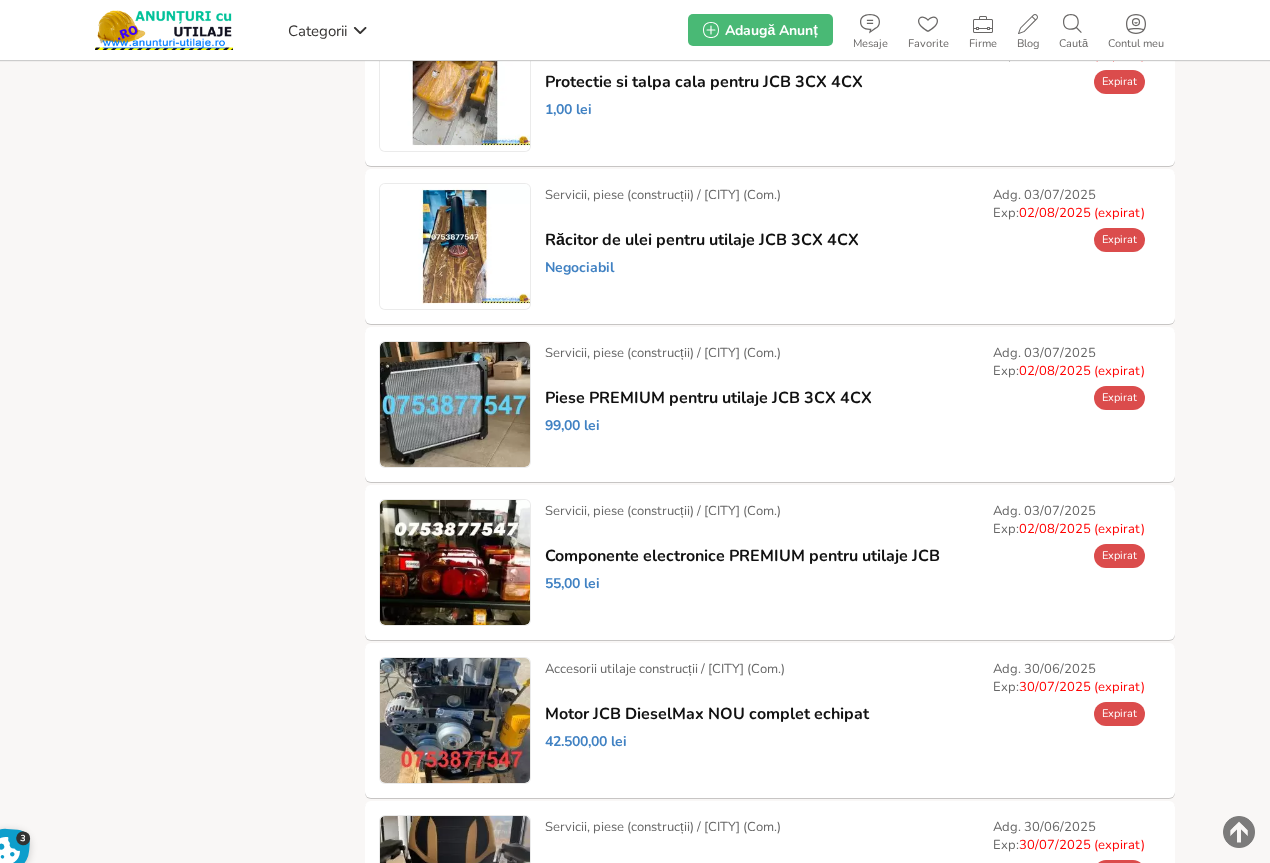 scroll, scrollTop: 1089, scrollLeft: 0, axis: vertical 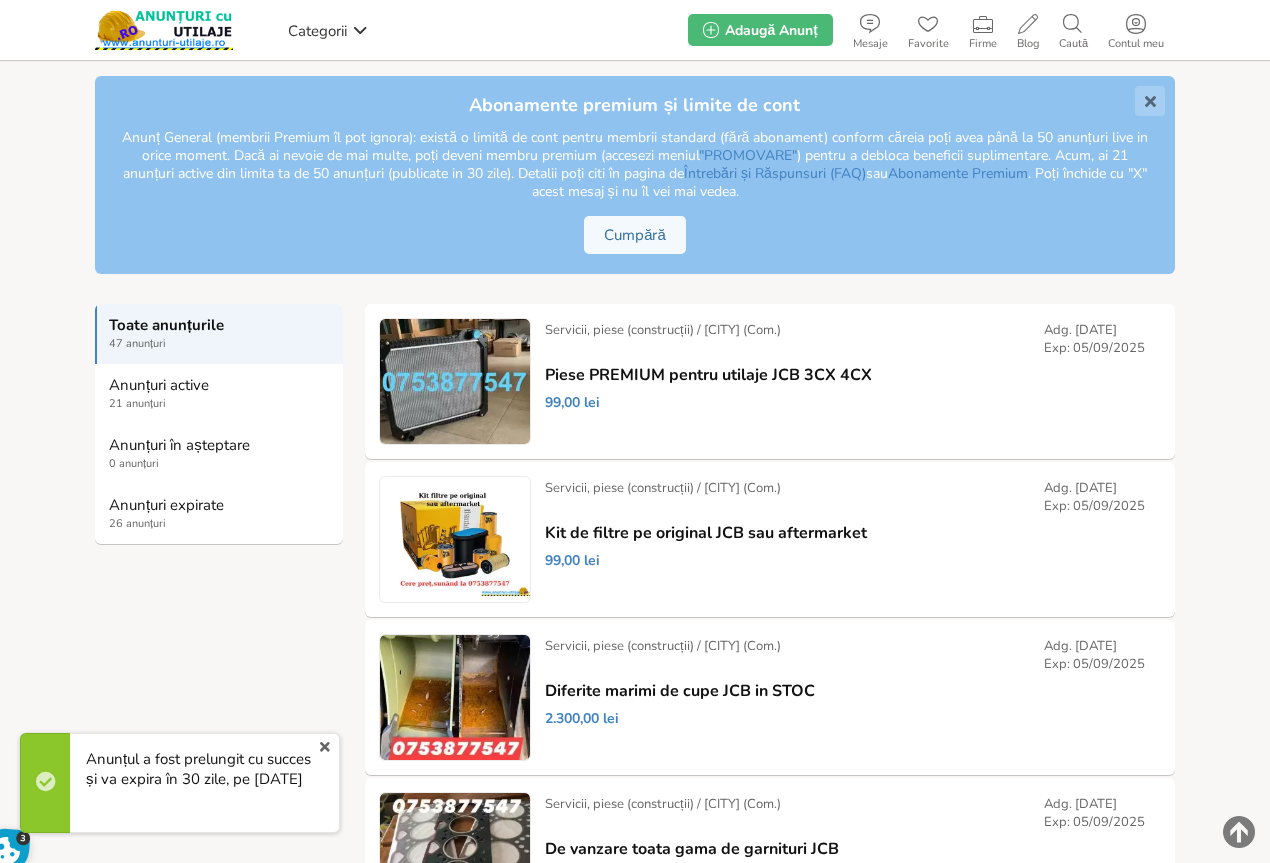 click on "26 anunțuri" at bounding box center (220, 524) 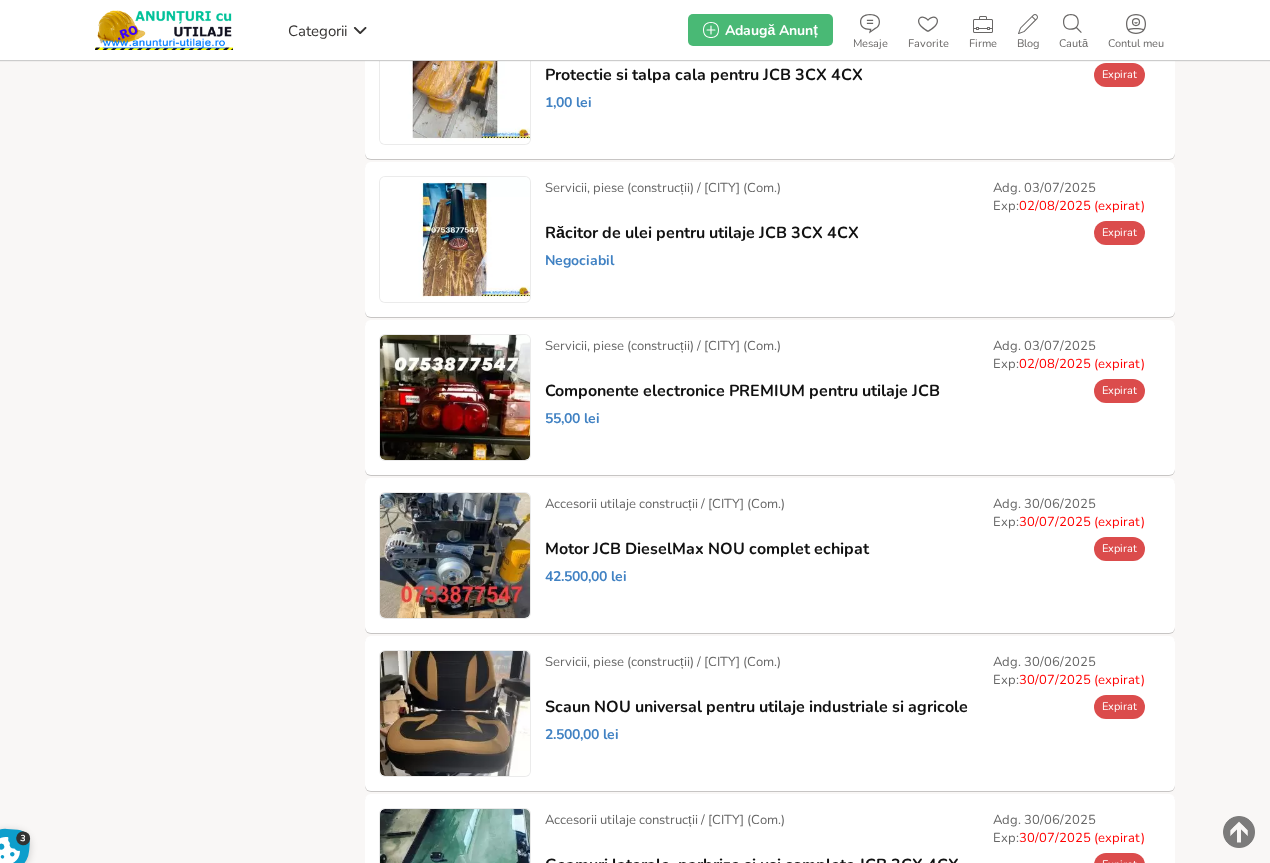scroll, scrollTop: 1100, scrollLeft: 0, axis: vertical 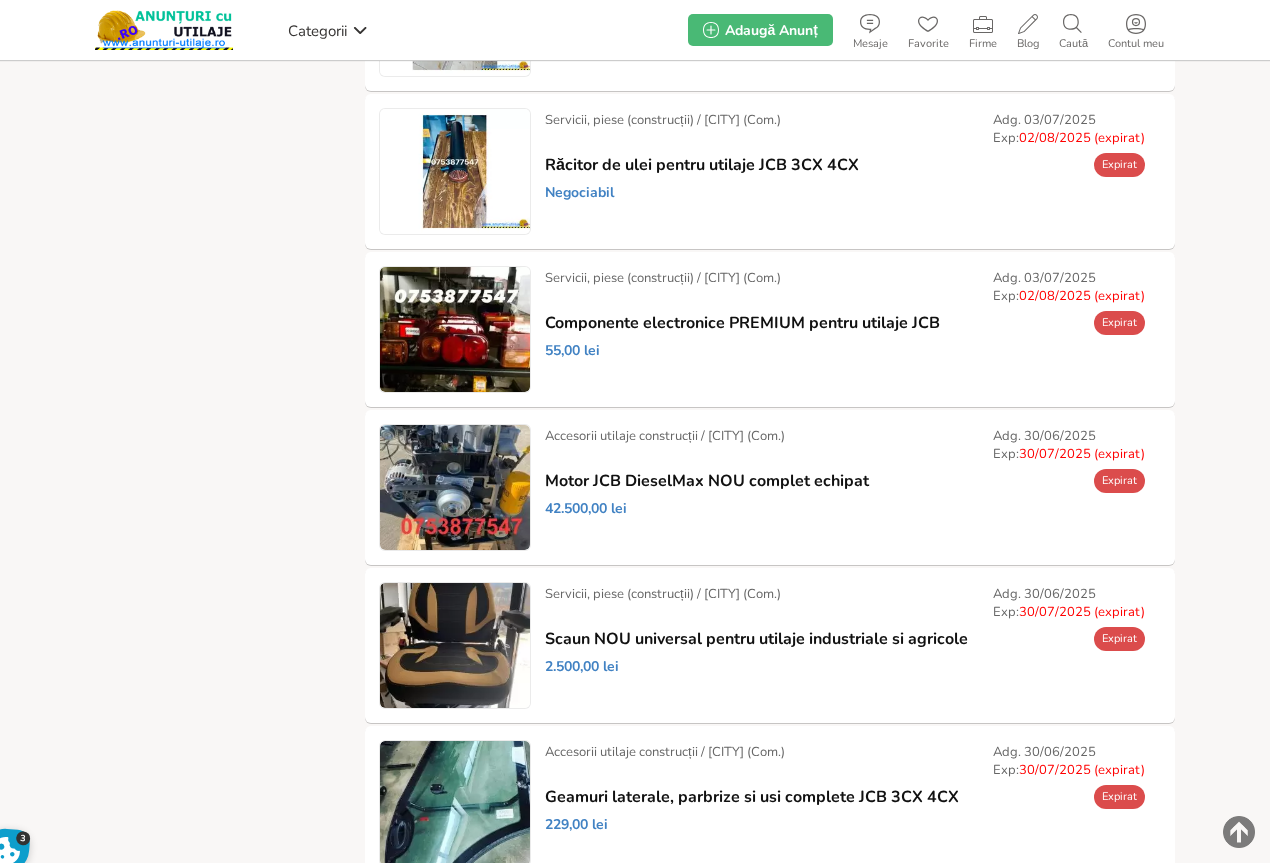click on "Prelungește" at bounding box center (0, 0) 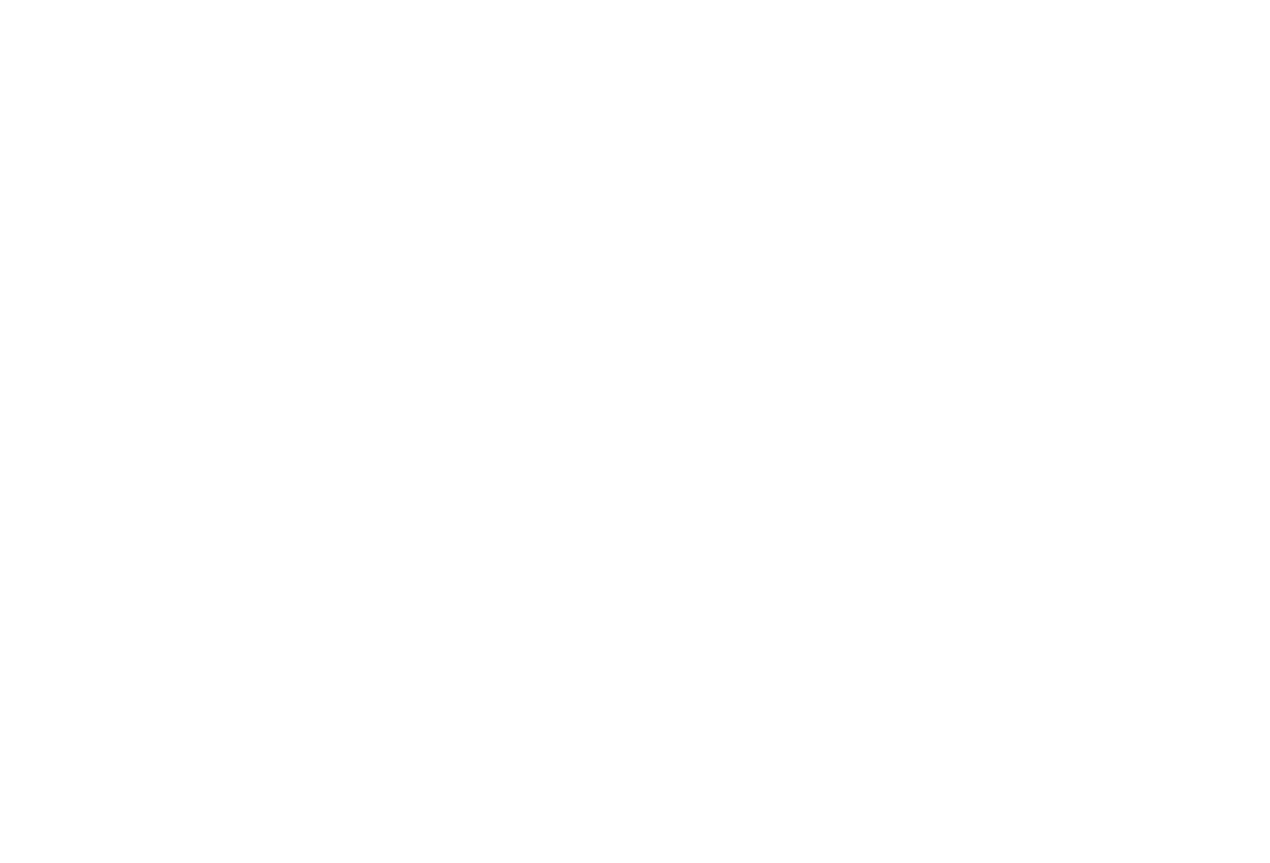scroll, scrollTop: 0, scrollLeft: 0, axis: both 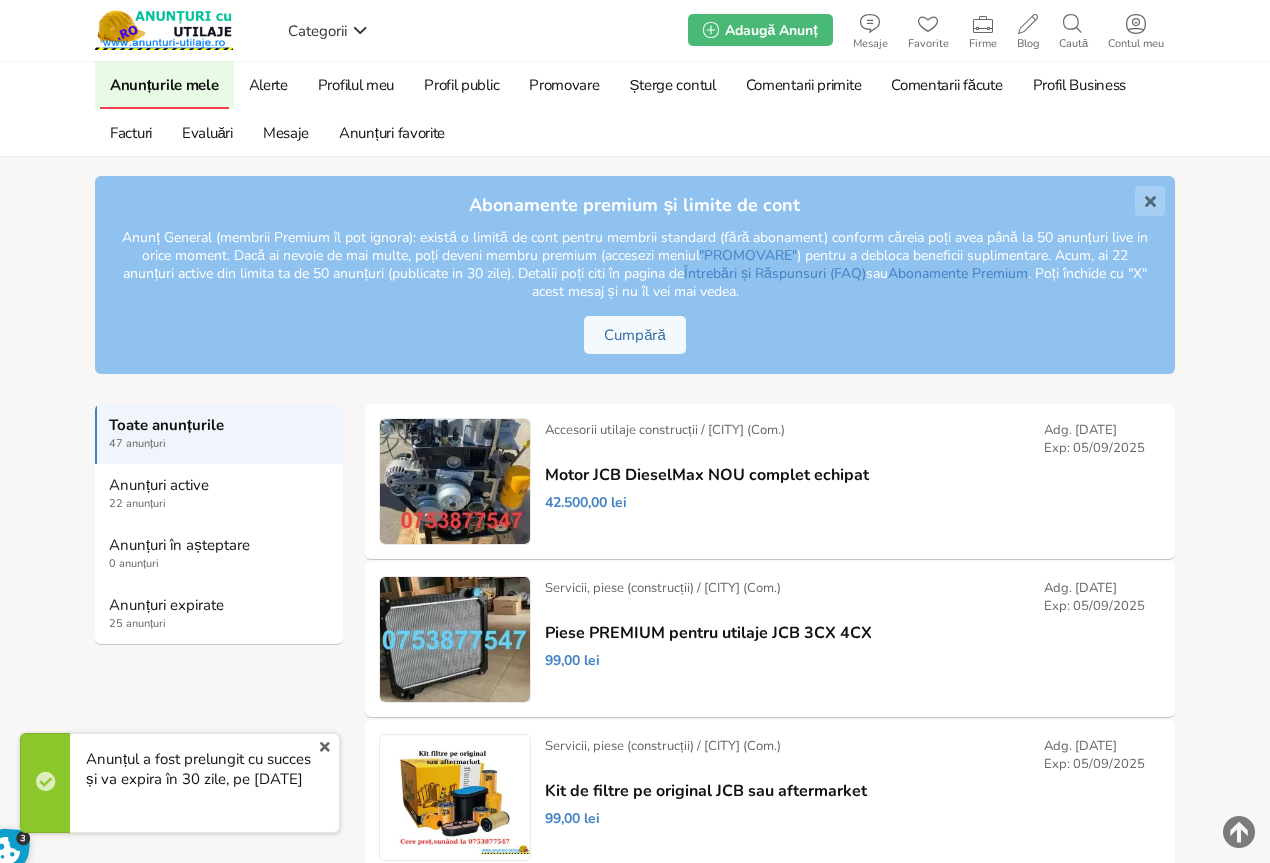 click on "Promovare" at bounding box center [564, 85] 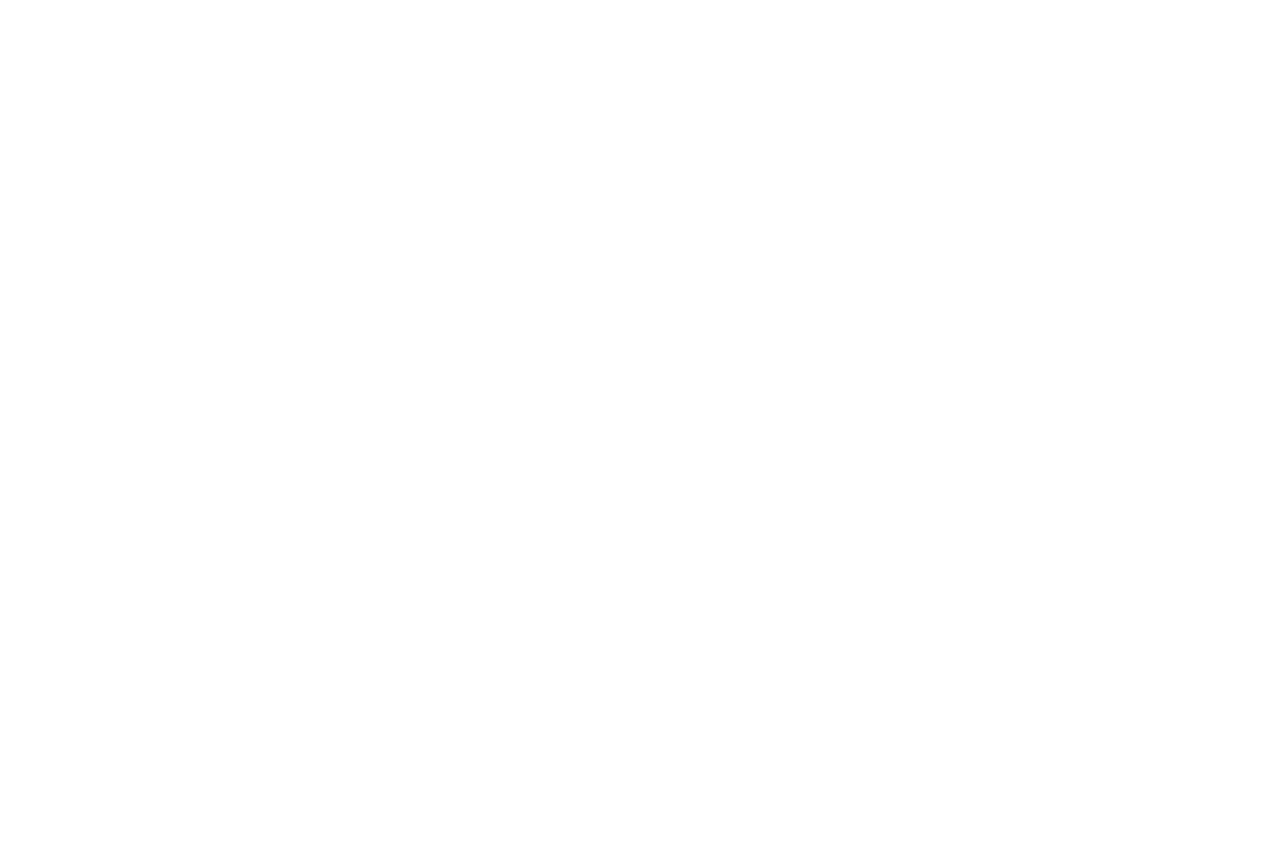 scroll, scrollTop: 0, scrollLeft: 0, axis: both 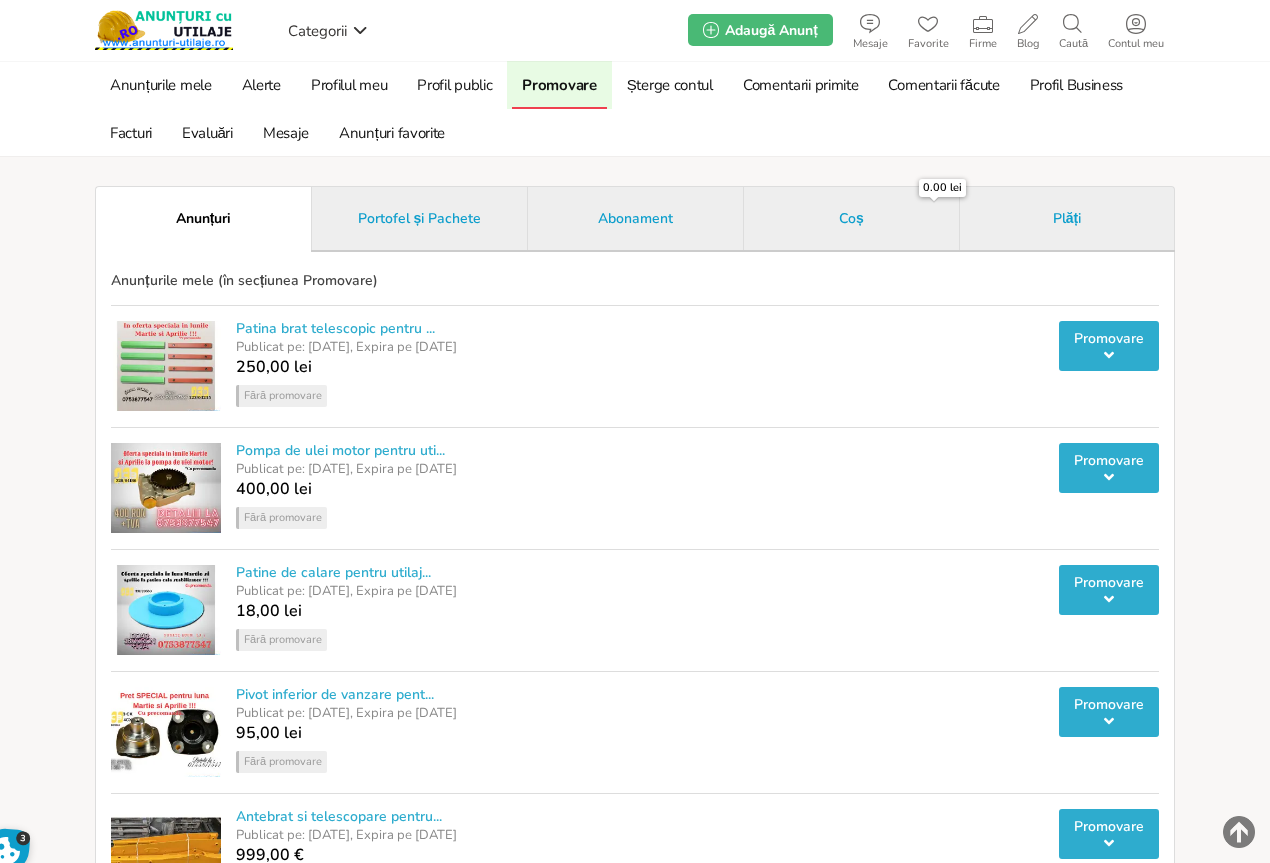click on "Portofel și Pachete" at bounding box center [420, 218] 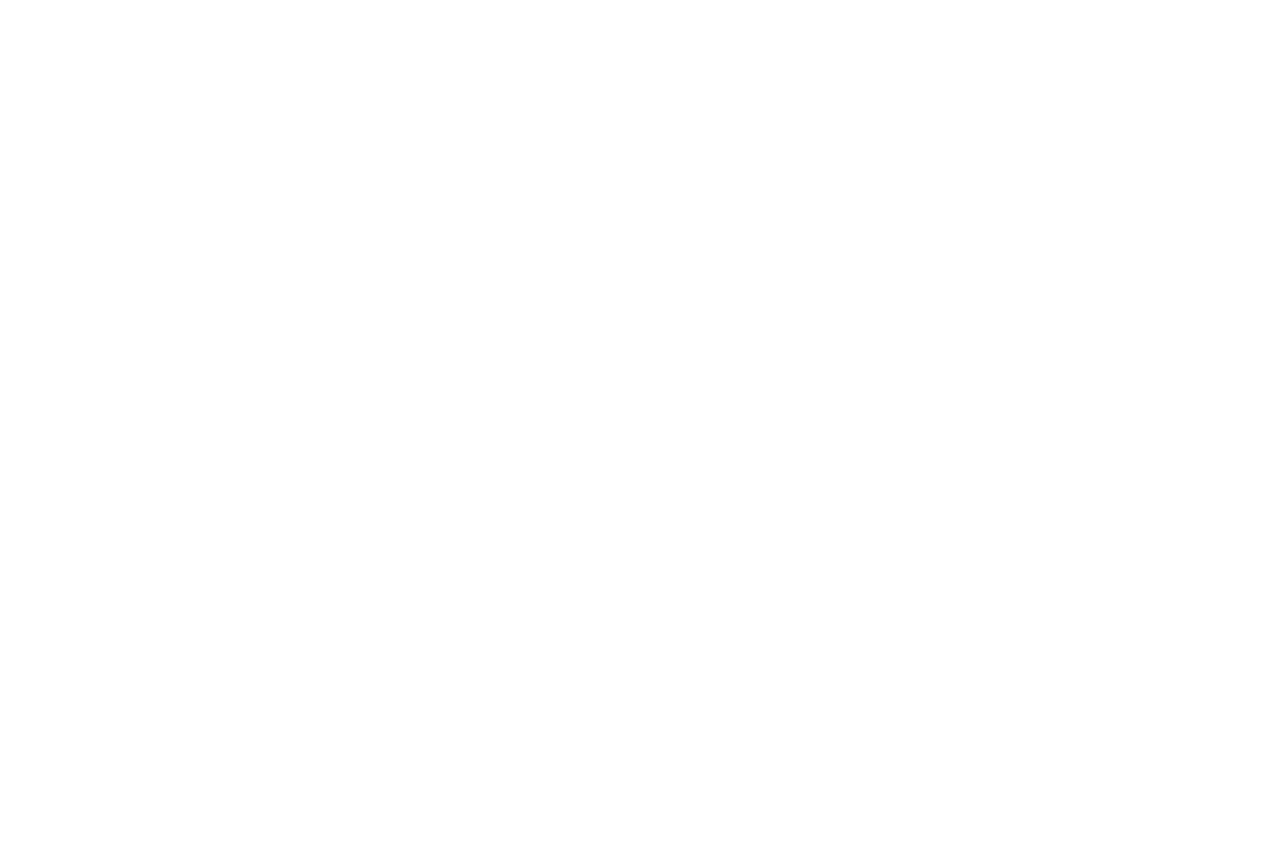 scroll, scrollTop: 0, scrollLeft: 0, axis: both 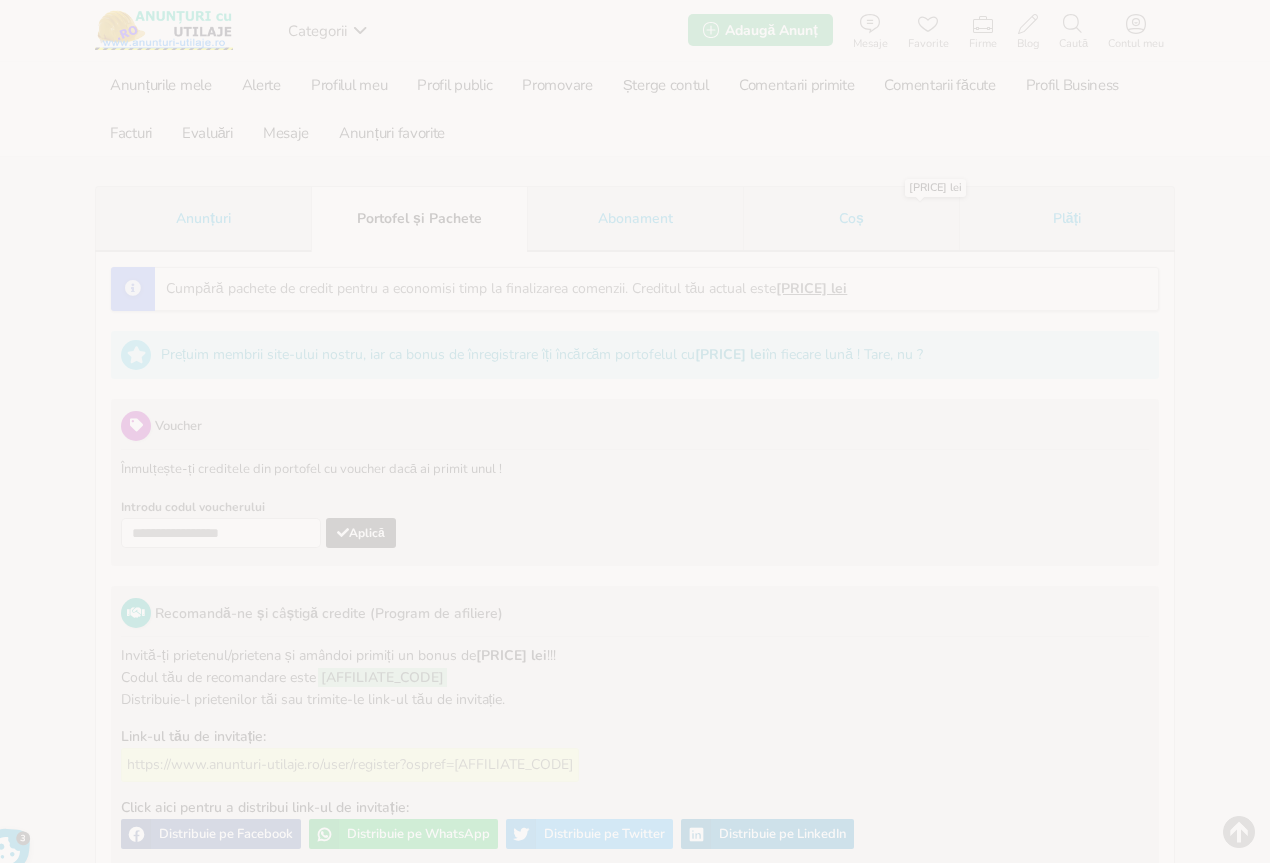 click on "Anunțuri" at bounding box center (203, 218) 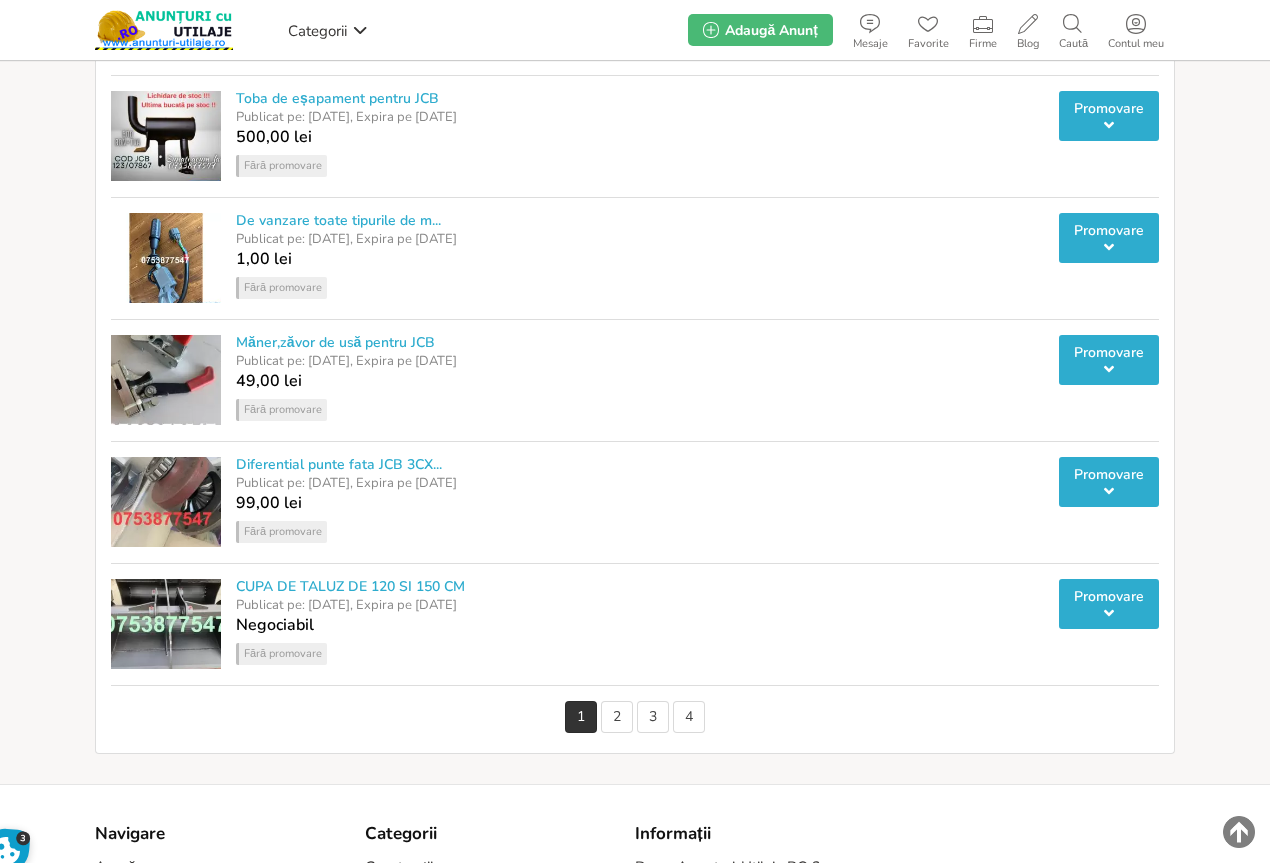 scroll, scrollTop: 1100, scrollLeft: 0, axis: vertical 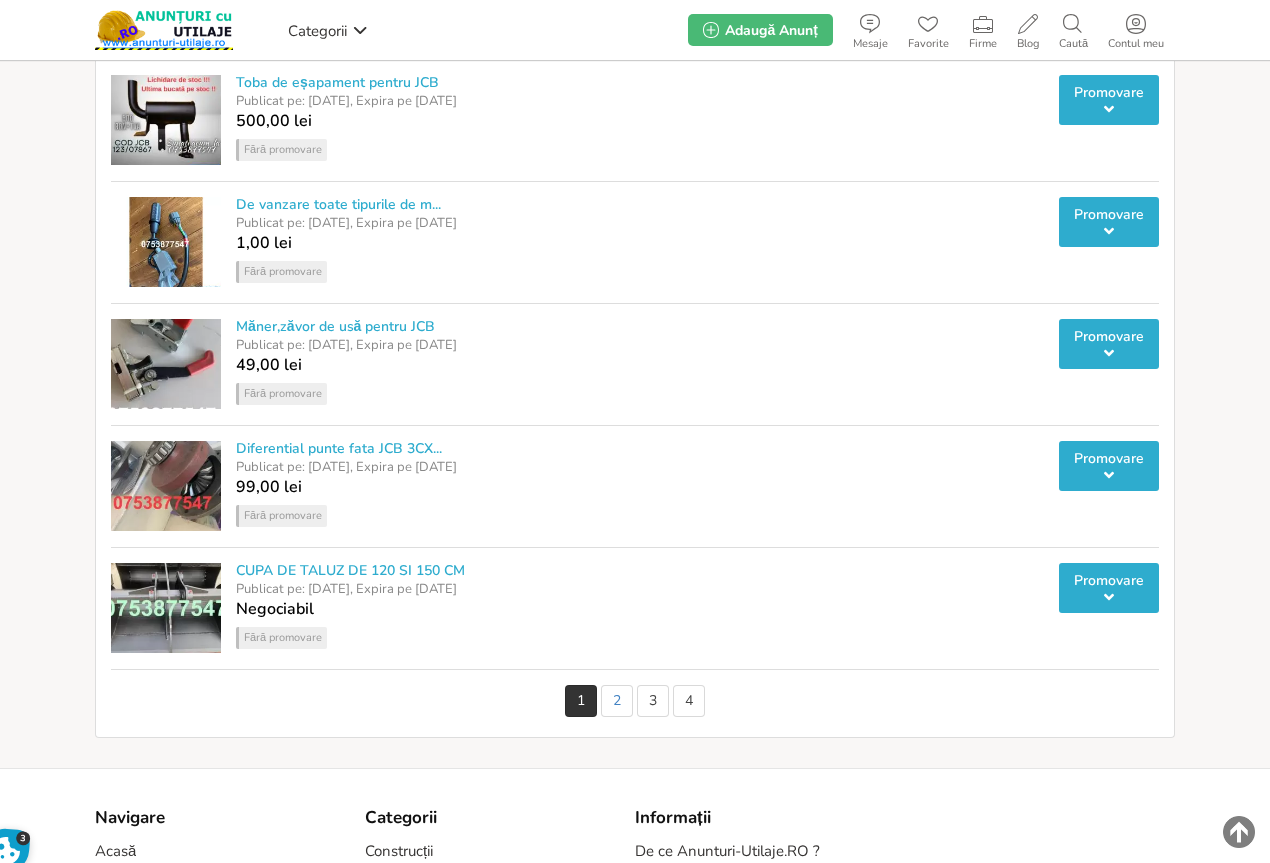 click on "2" at bounding box center [617, 701] 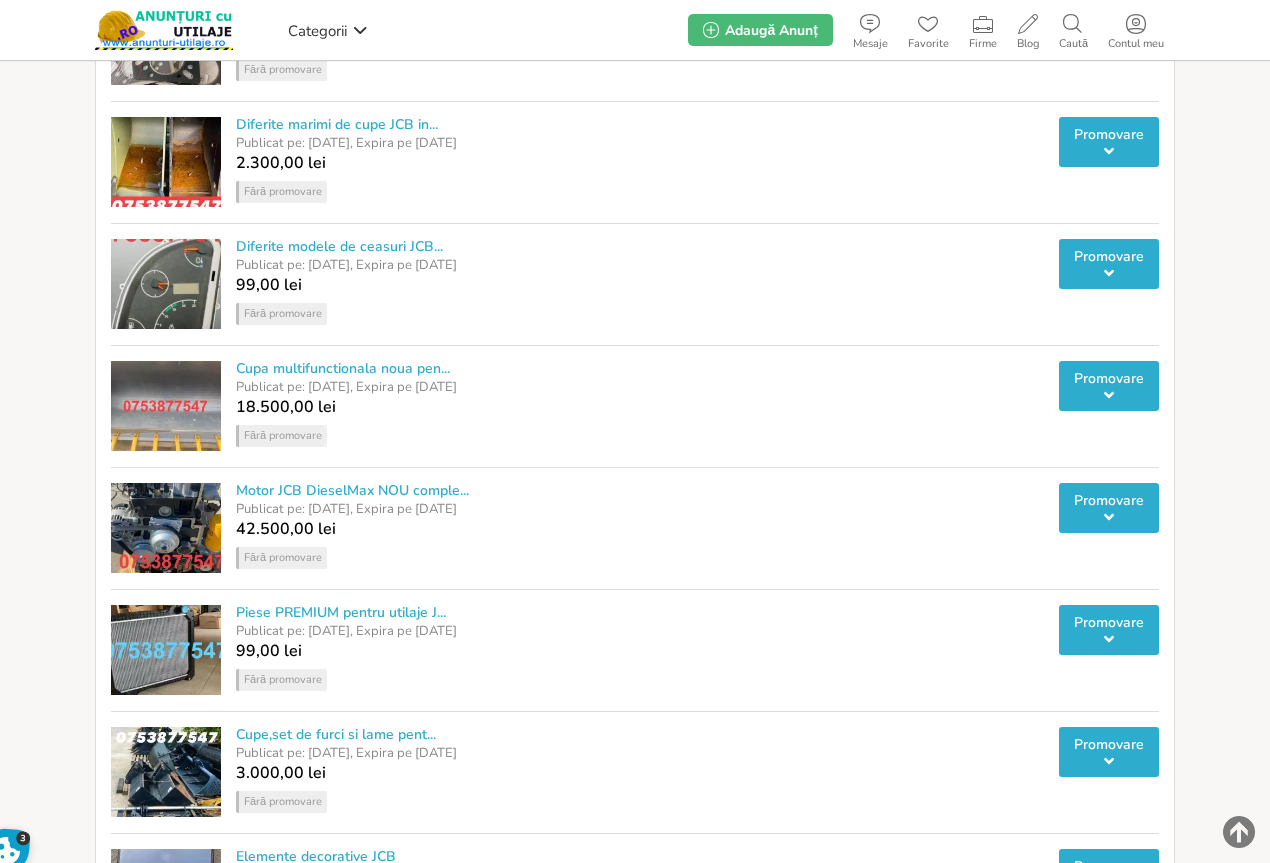 scroll, scrollTop: 400, scrollLeft: 0, axis: vertical 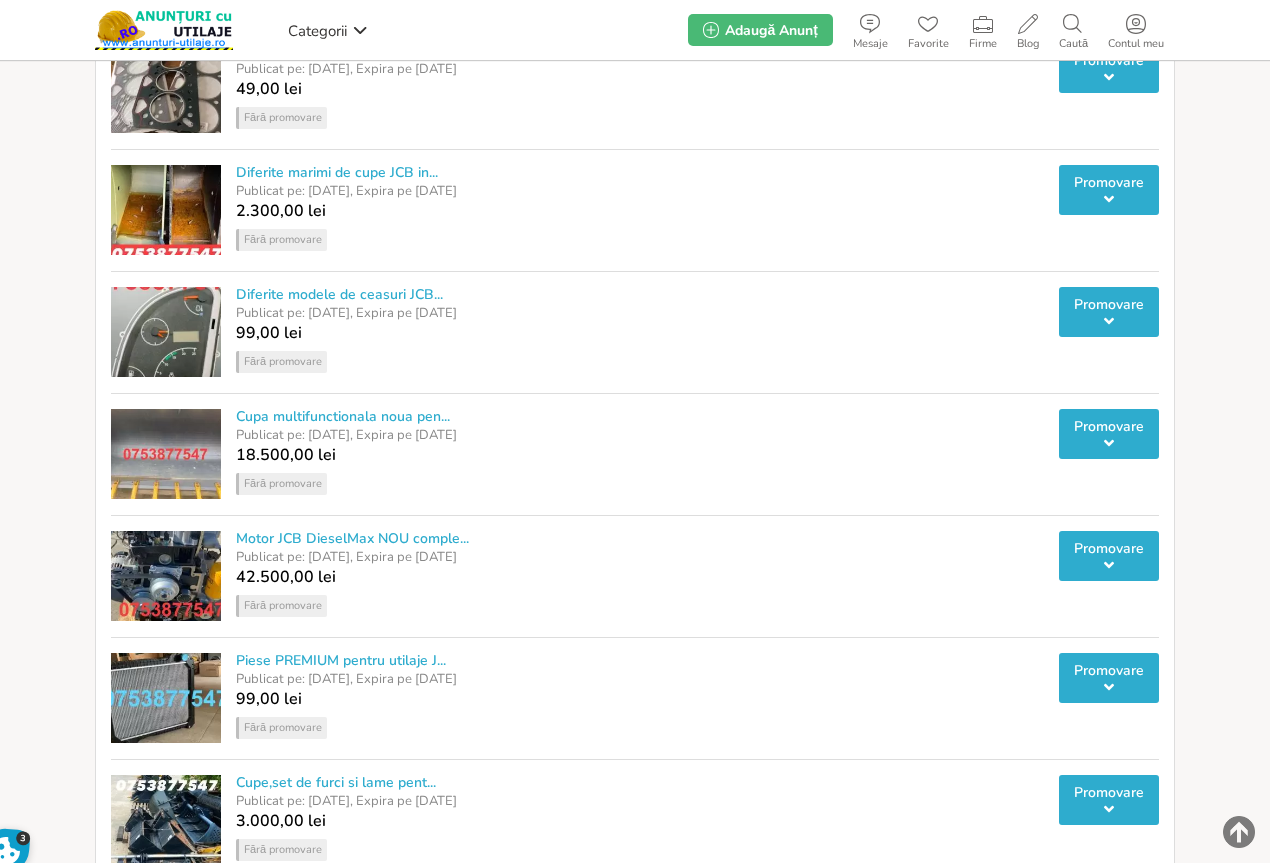 click at bounding box center [1109, 199] 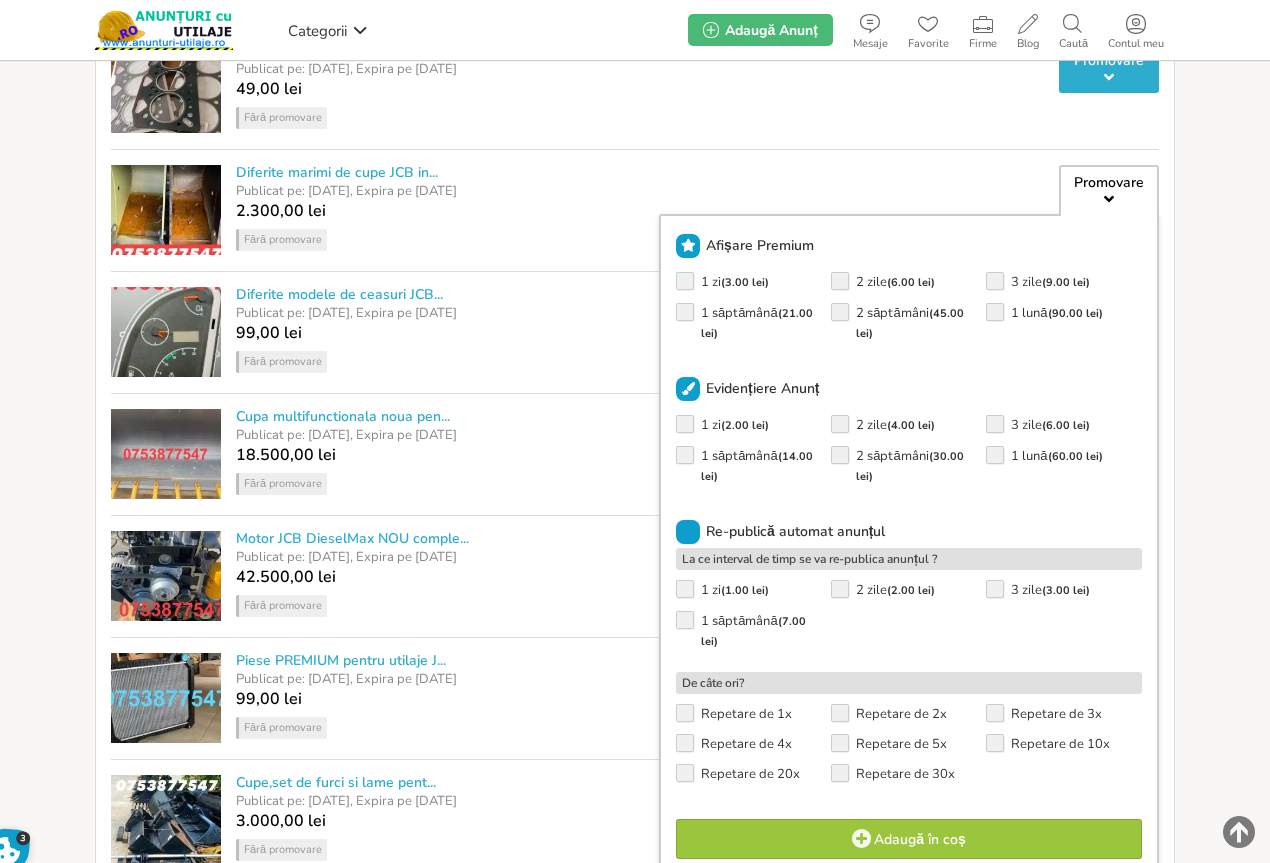 click on "2 săptămâni  ( 45.00 lei )" at bounding box center (908, 323) 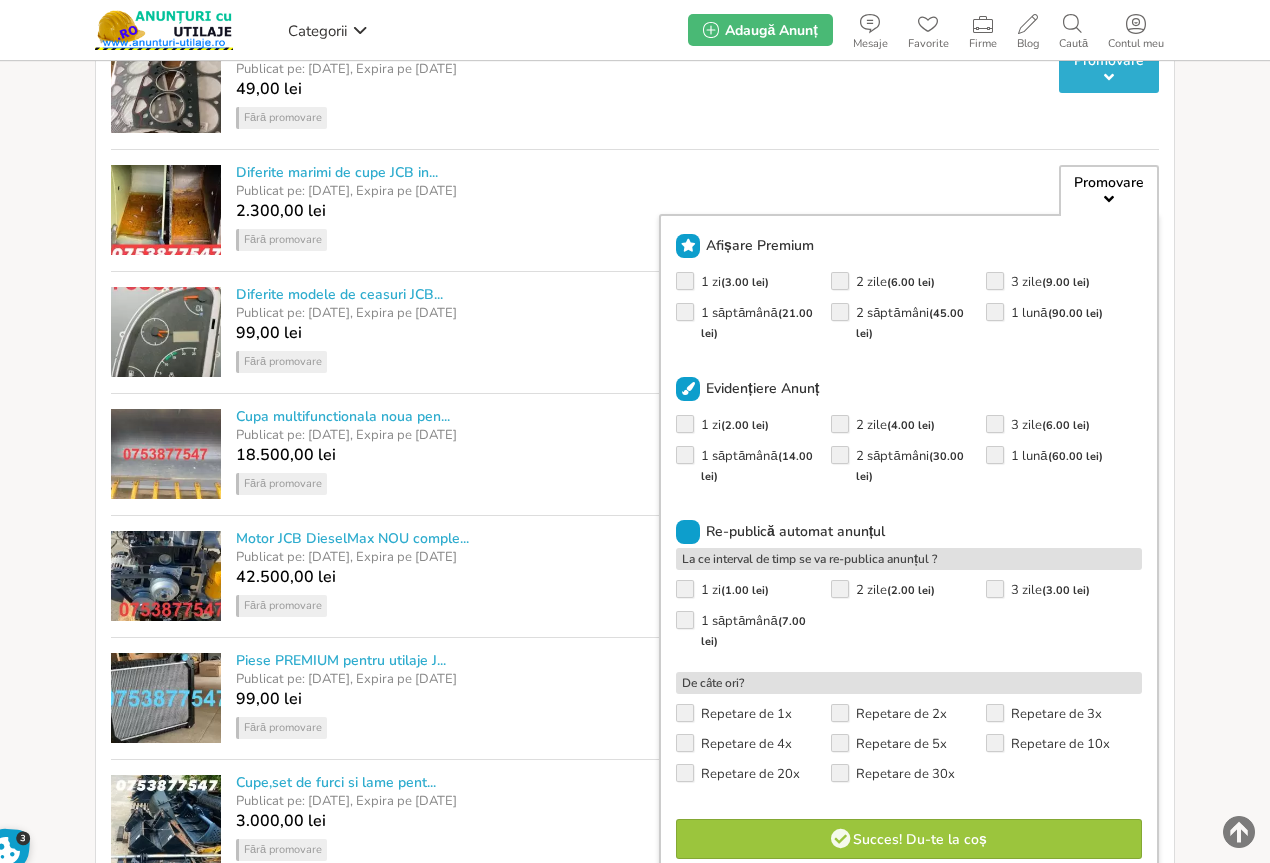 click on "Succes! Du-te la coș" at bounding box center [909, 839] 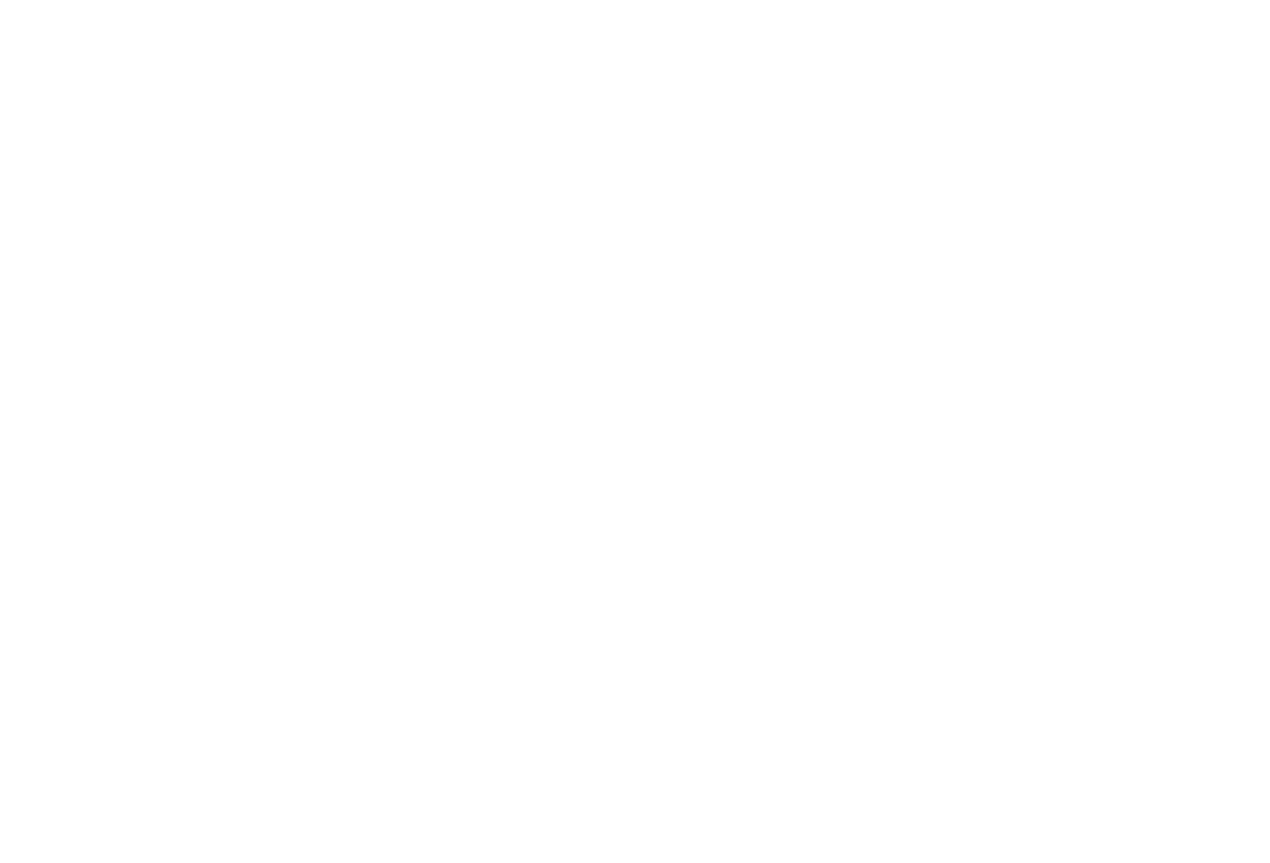 scroll, scrollTop: 0, scrollLeft: 0, axis: both 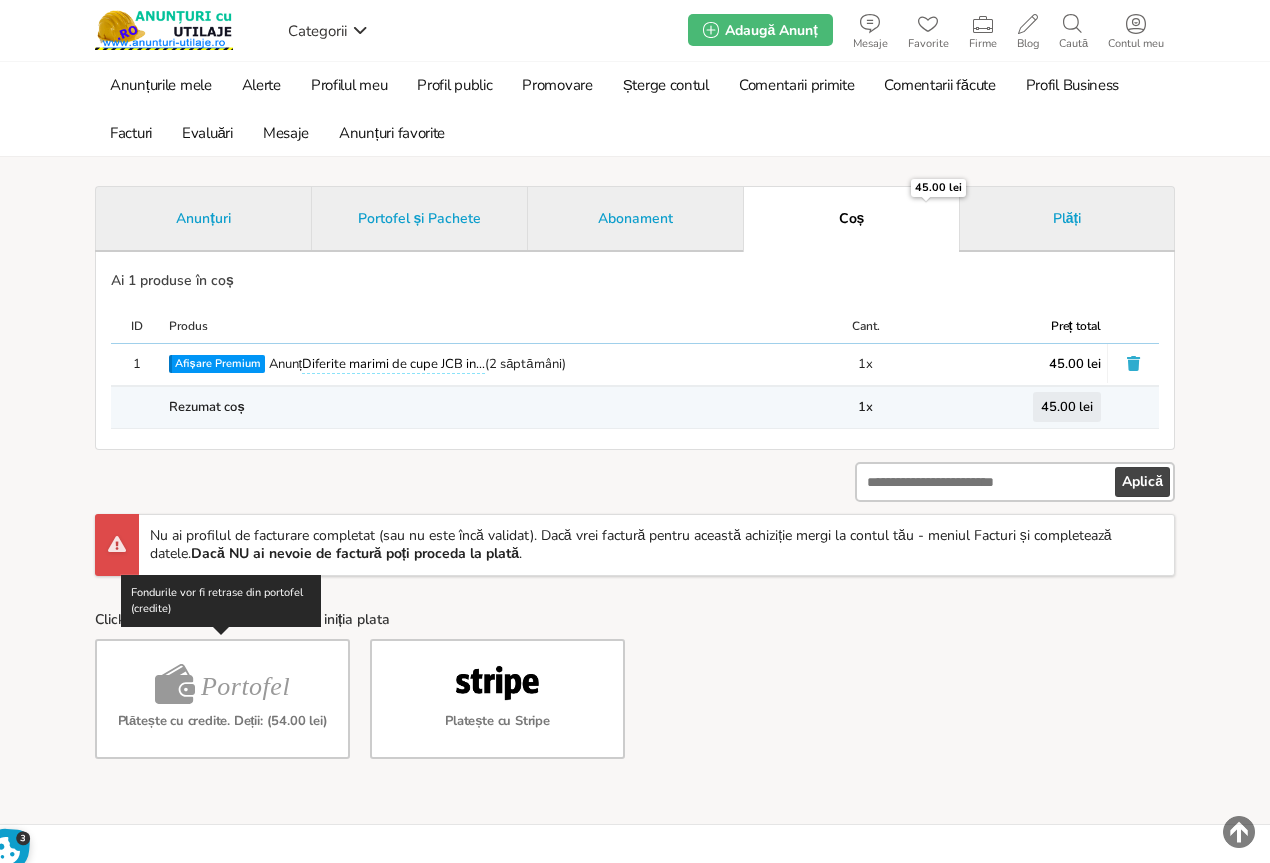 click on "Portofel" at bounding box center [245, 687] 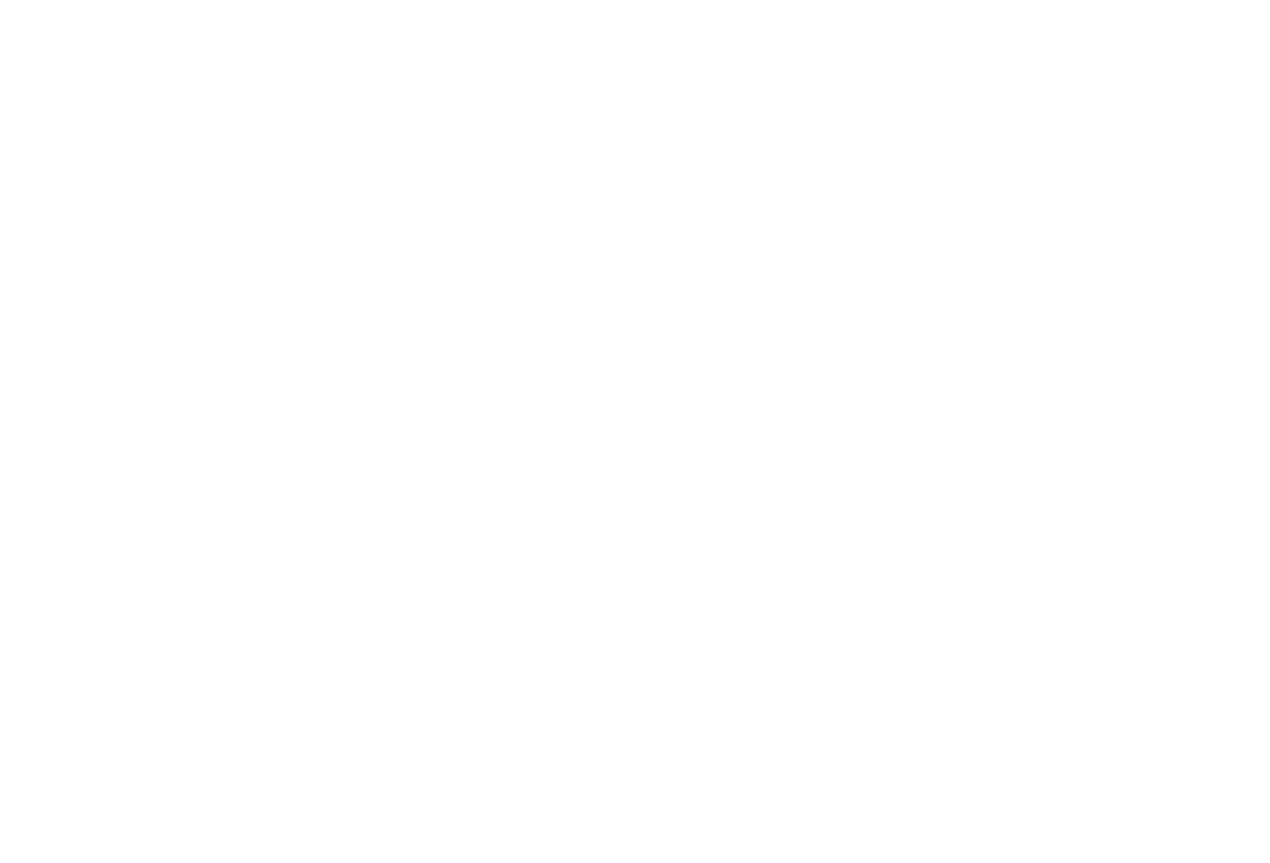 scroll, scrollTop: 0, scrollLeft: 0, axis: both 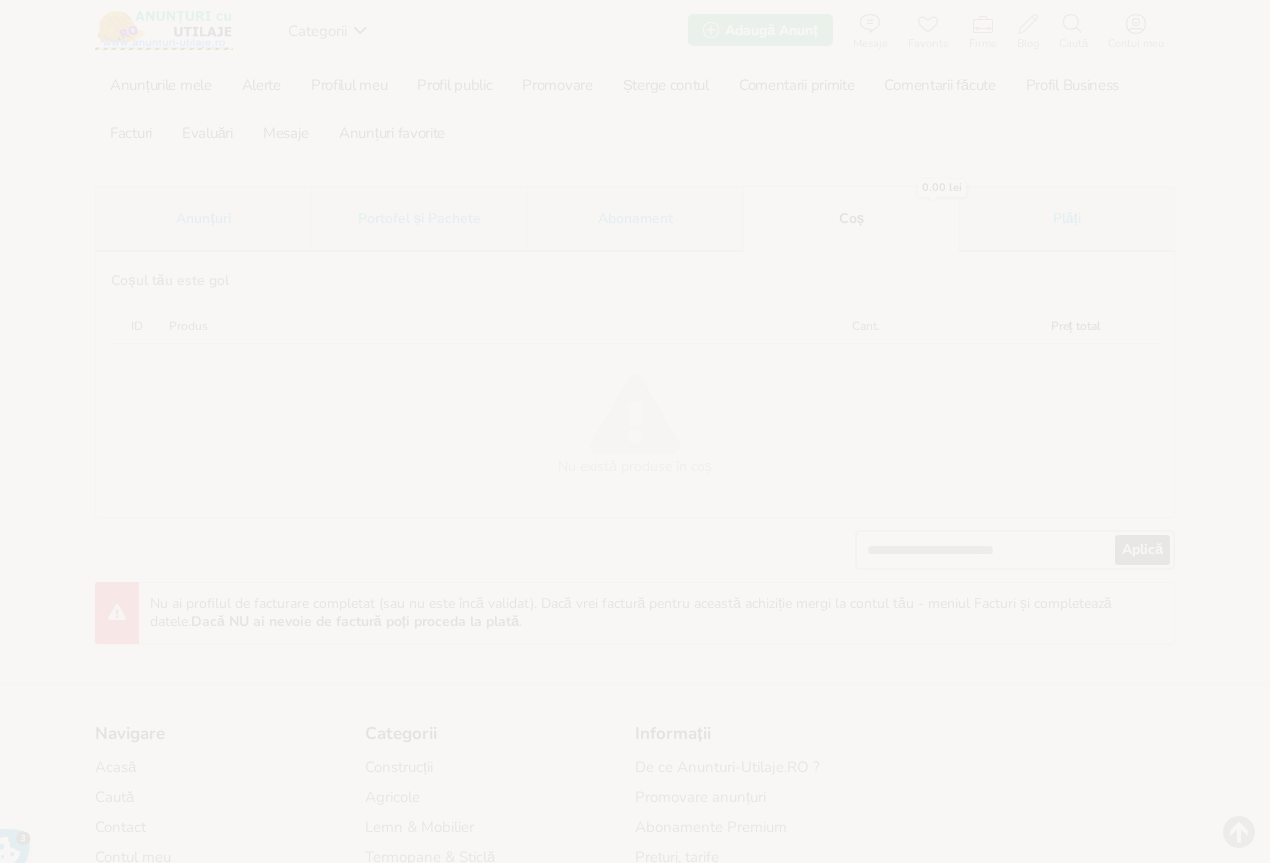 click on "Anunțurile mele" at bounding box center (161, 85) 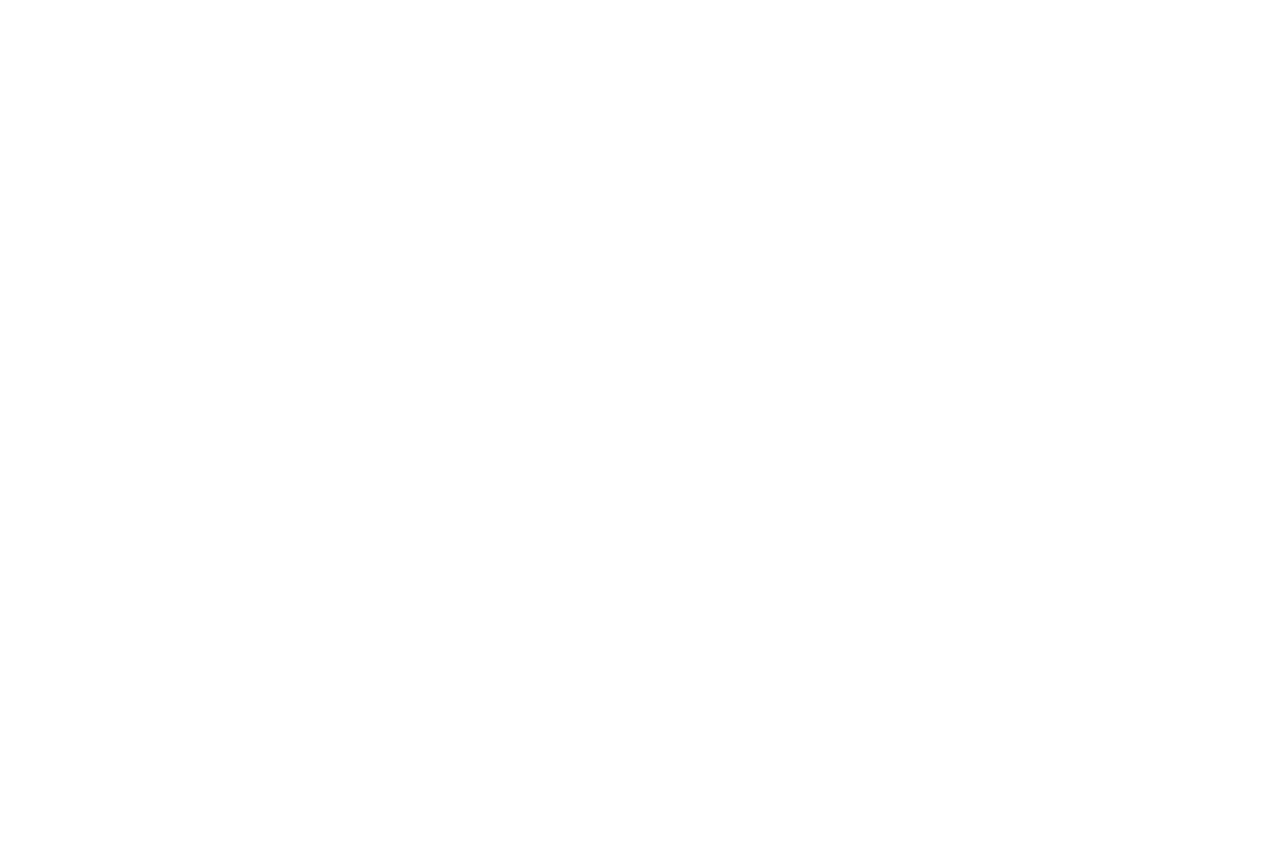 scroll, scrollTop: 0, scrollLeft: 0, axis: both 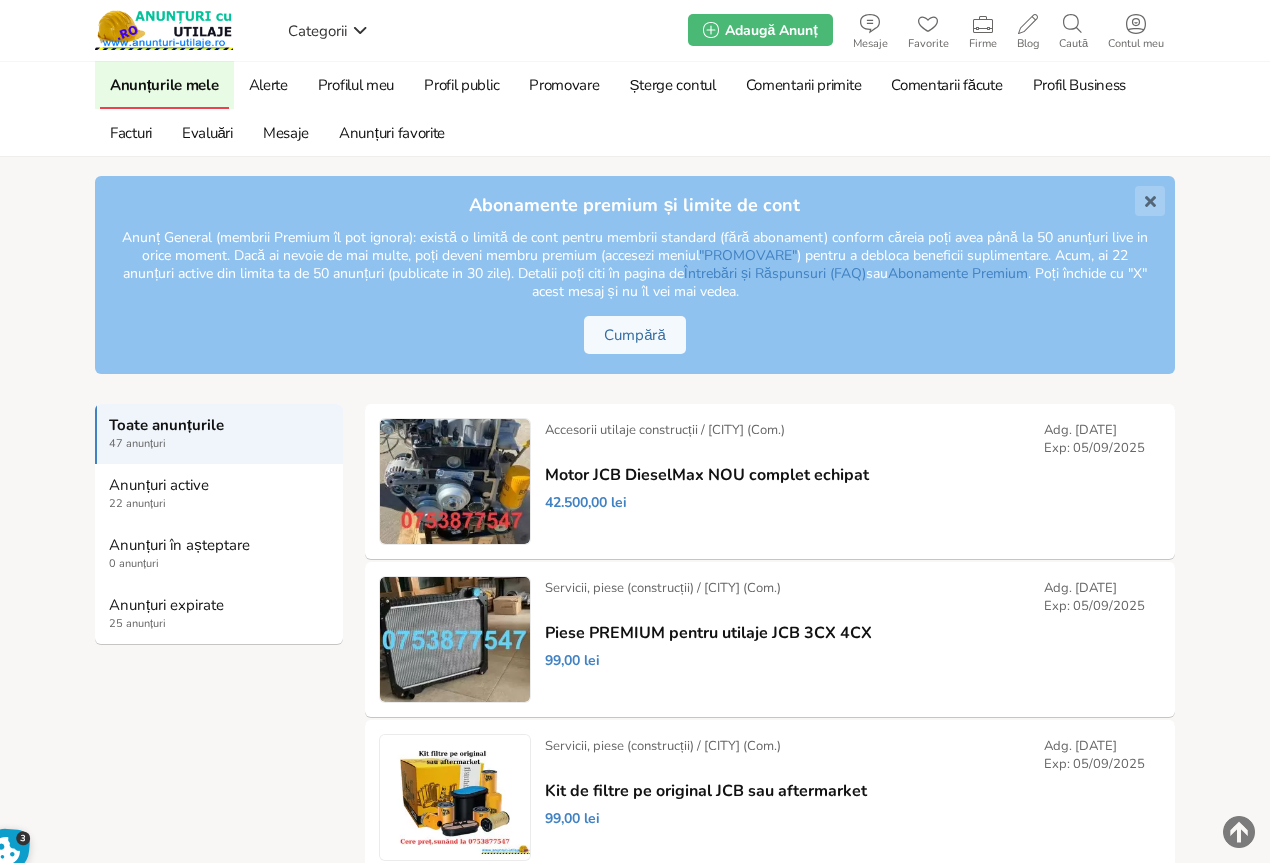 click on "Anunturi-Utilaje.RO
>  Cont
>  Anunțurile mele
Anunțurile mele Alerte Profilul meu Profil public  Promovare  Șterge contul Comentarii primite Comentarii făcute  Profil Business  Facturi  Evaluări  Mesaje 0 Anunțuri favorite
Abonamente premium și limite de cont Anunț General (membrii Premium îl pot ignora): există o limită de cont pentru membrii standard (fără abonament) conform căreia poți avea până la 50 anunțuri live in orice moment. Dacă ai nevoie de mai multe, poți deveni membru premium (accesezi meniul  "PROMOVARE" ) pentru a debloca beneficii suplimentare. Acum, ai 22 anunțuri active din limita ta de 50 anunțuri (publicate in 30 zile). Detalii poți citi în pagina de  Întrebări și Răspunsuri (FAQ)  sau  Abonamente Premium . Poți închide cu "X" acest mesaj și nu îl vei mai vedea. Cumpără
Toate anunțurile
47 anunțuri
Anunțuri active" at bounding box center [635, 2181] 